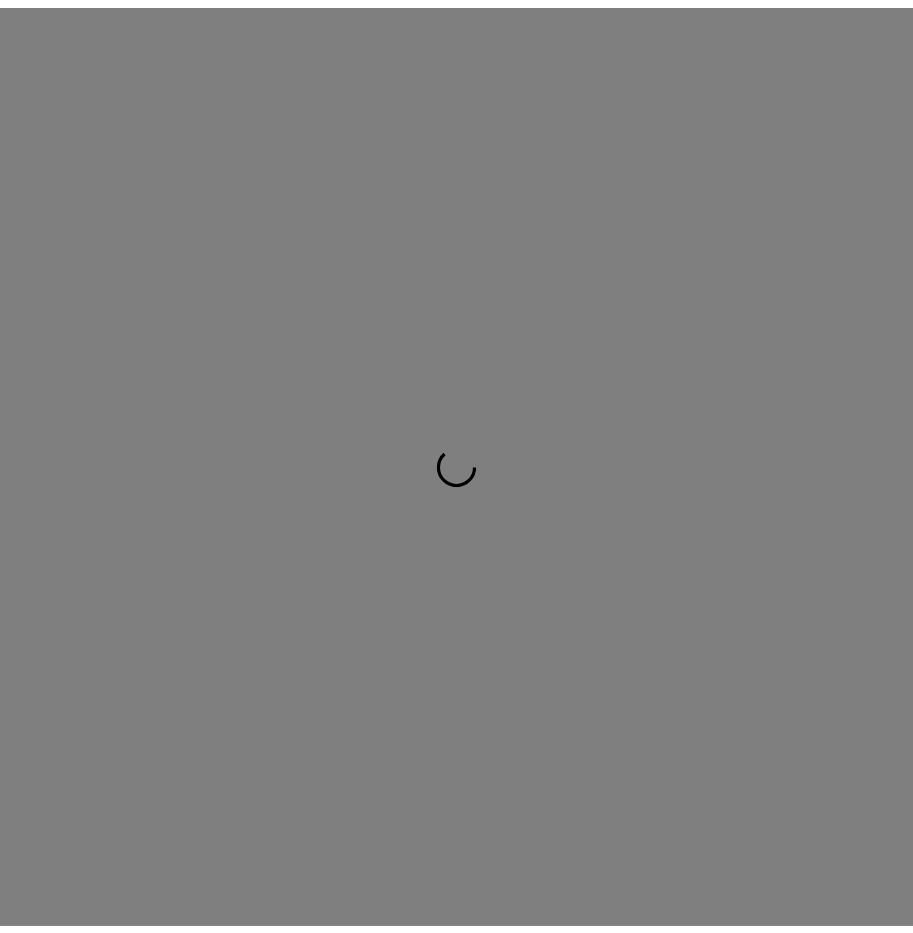 scroll, scrollTop: 0, scrollLeft: 0, axis: both 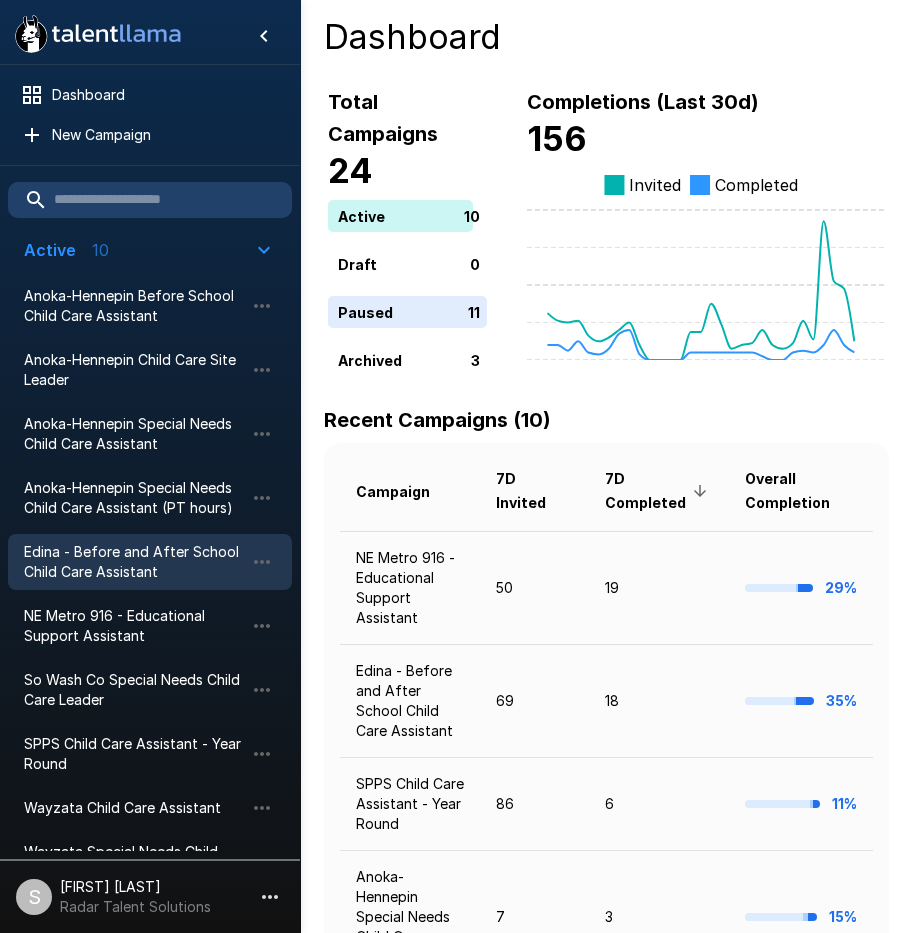 click on "Edina - Before and After School Child Care Assistant" at bounding box center (134, 562) 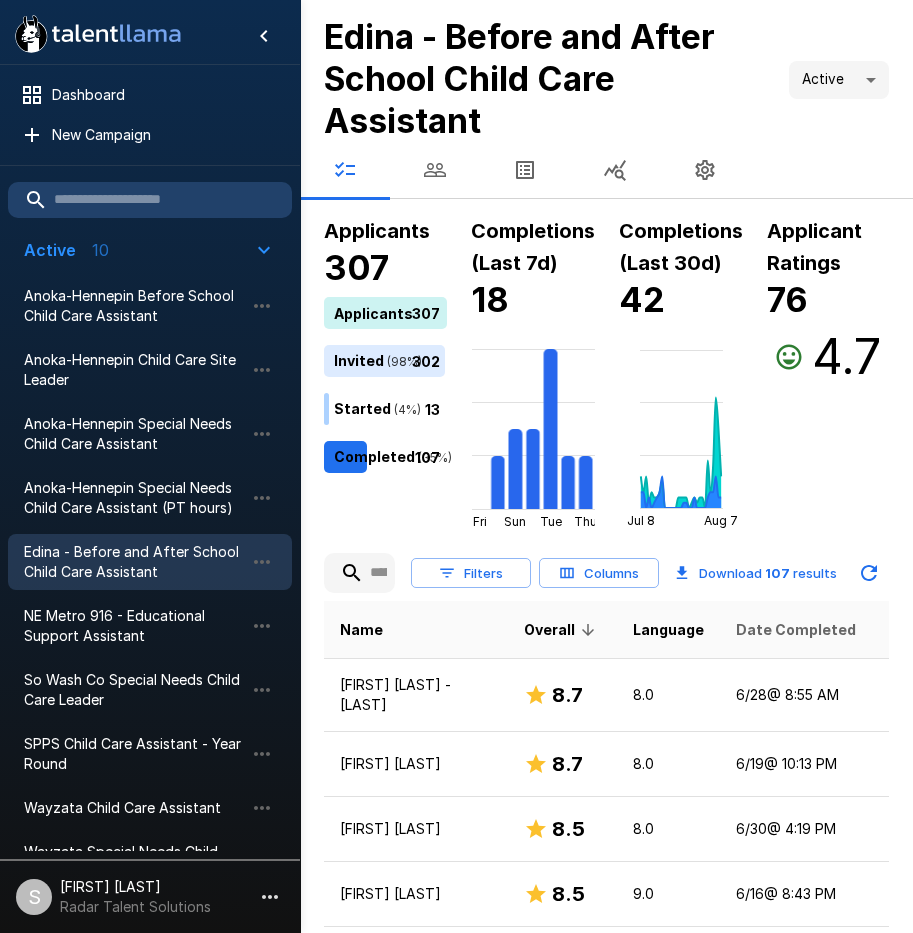 click on "Date Completed" at bounding box center [796, 630] 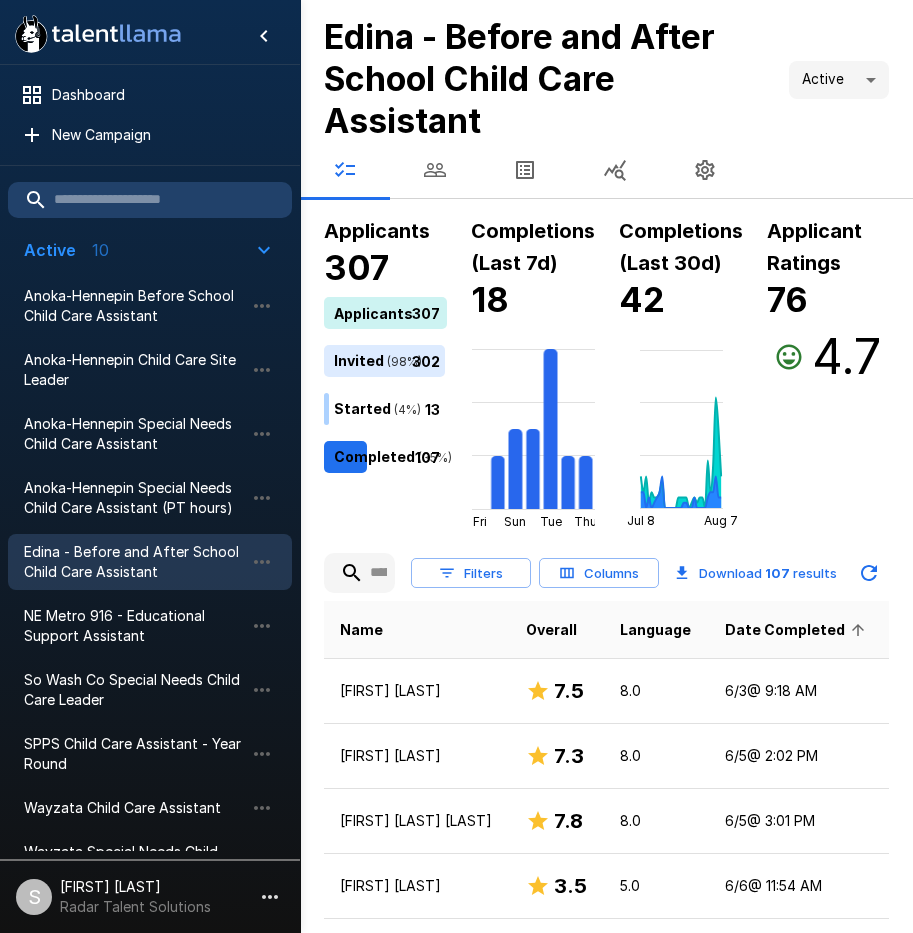click on "Date Completed" at bounding box center (798, 630) 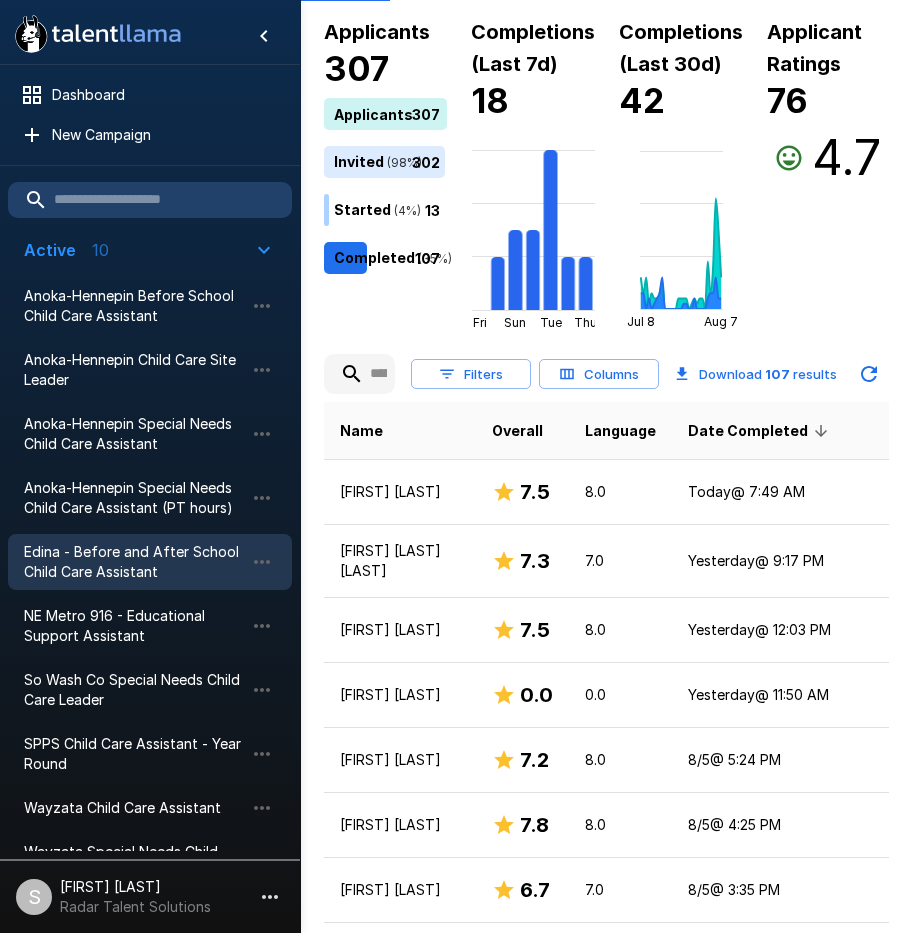 scroll, scrollTop: 200, scrollLeft: 0, axis: vertical 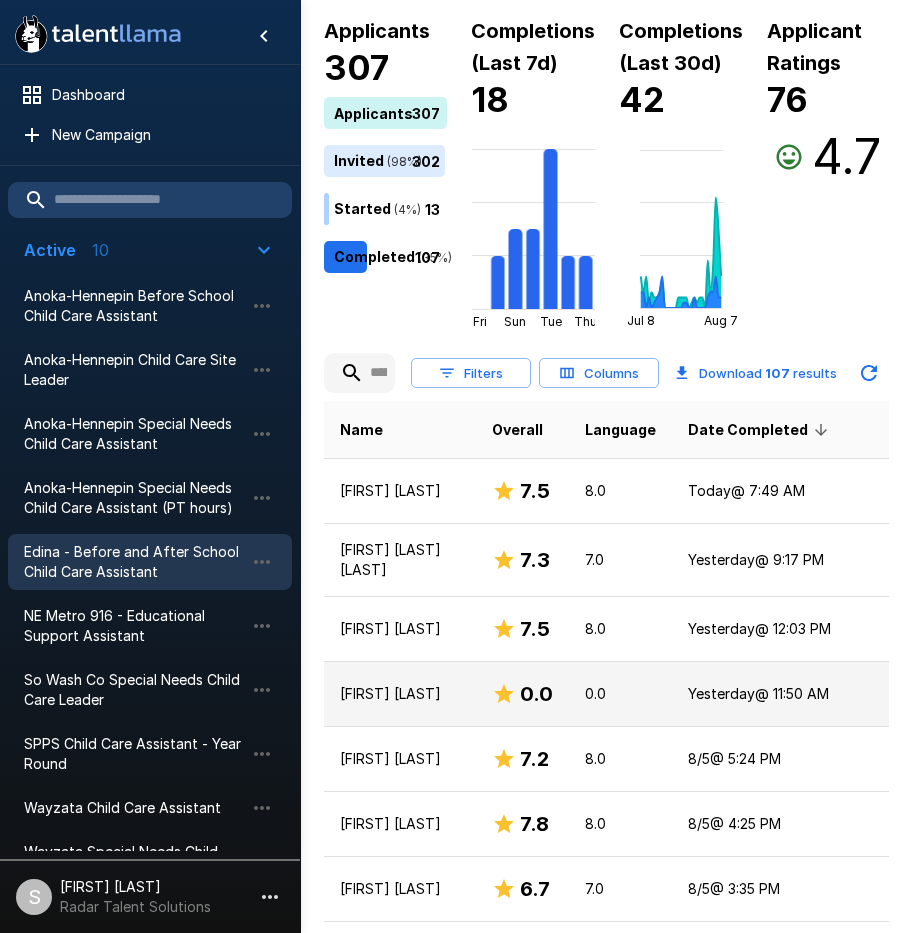 click on "[FIRST] [LAST]" at bounding box center [400, 694] 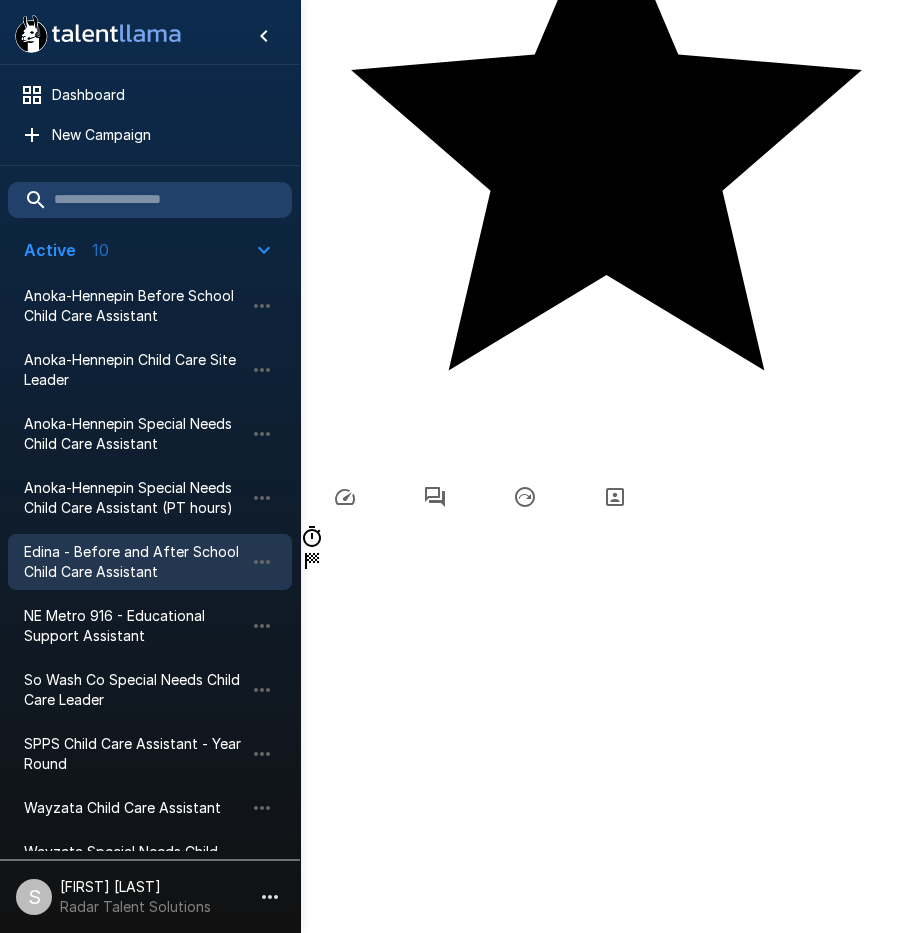 scroll, scrollTop: 0, scrollLeft: 0, axis: both 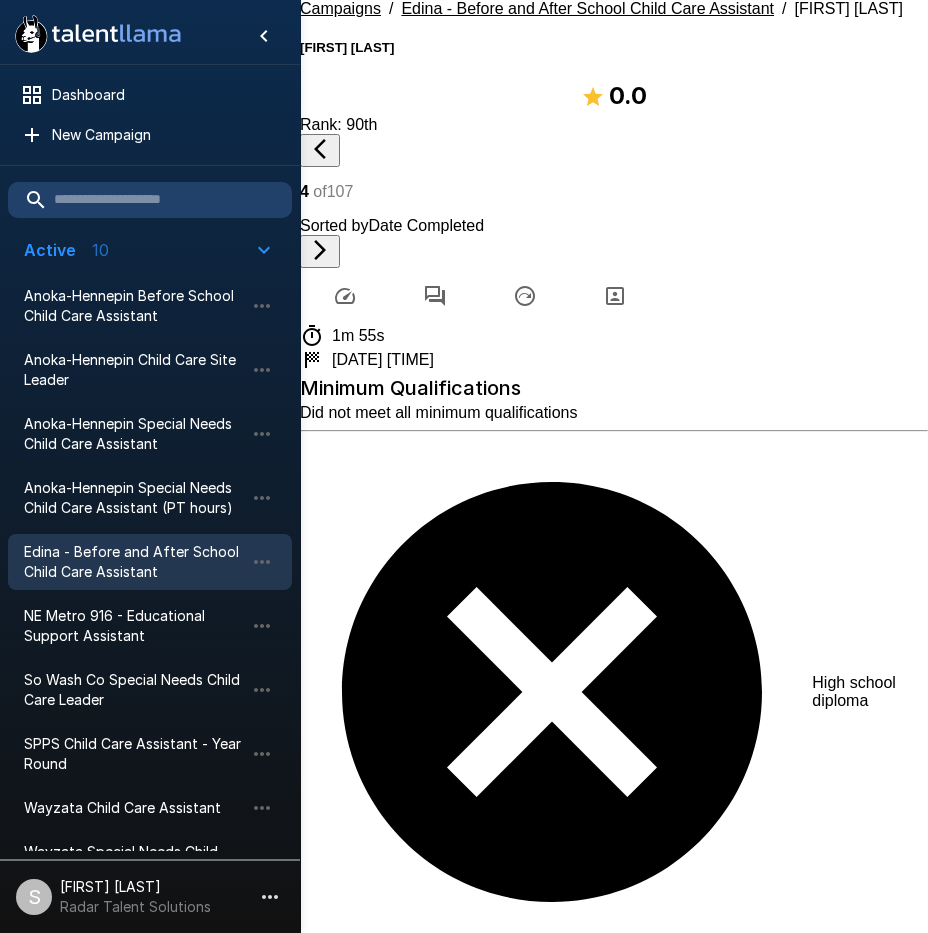 click on "Edina - Before and After School Child Care Assistant" at bounding box center [587, 8] 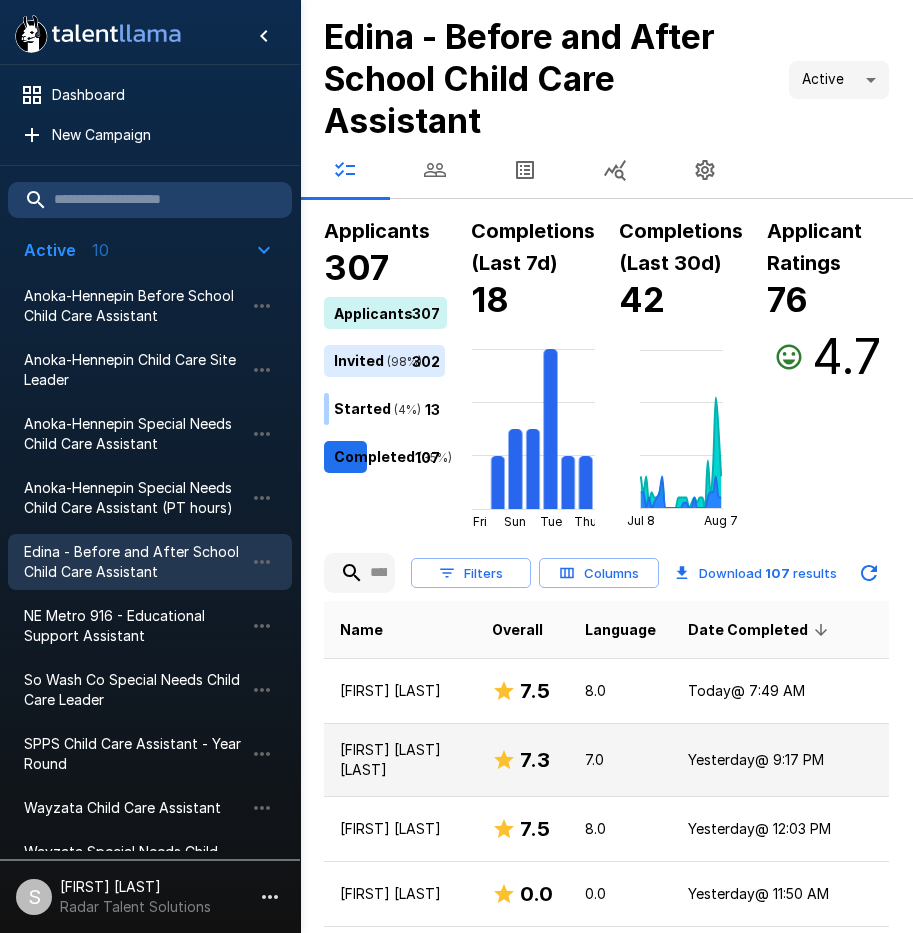 click on "[FIRST] [LAST] [LAST]" at bounding box center [400, 760] 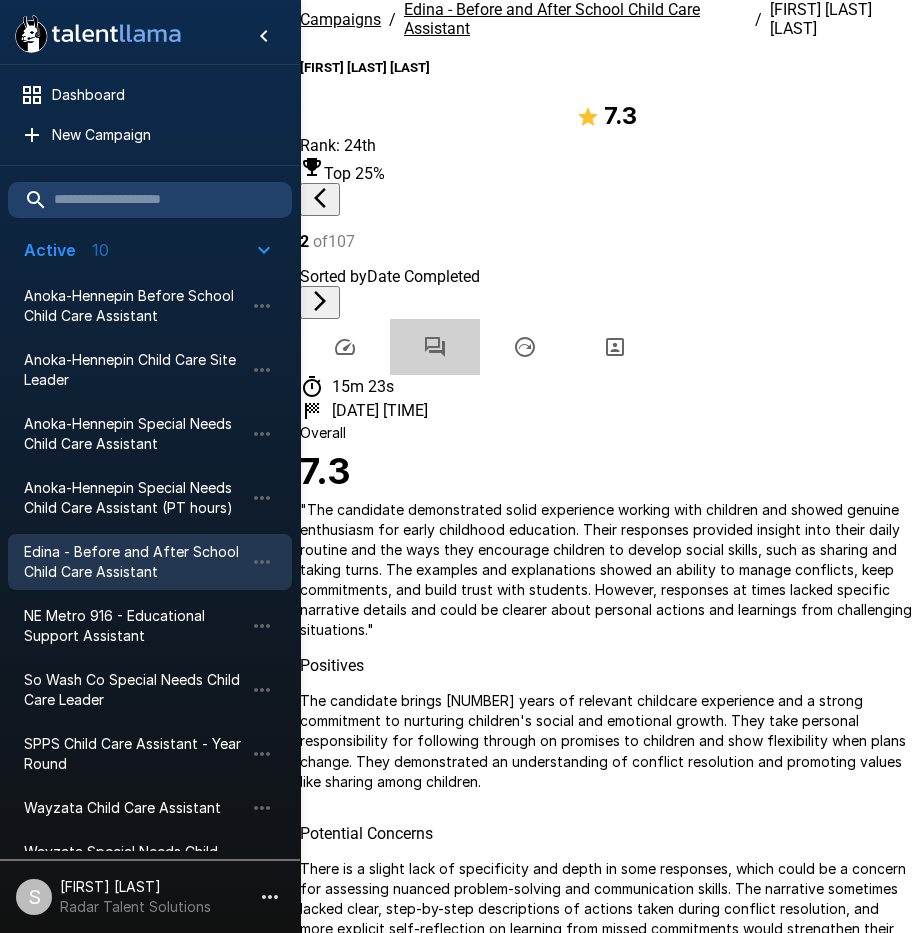 click 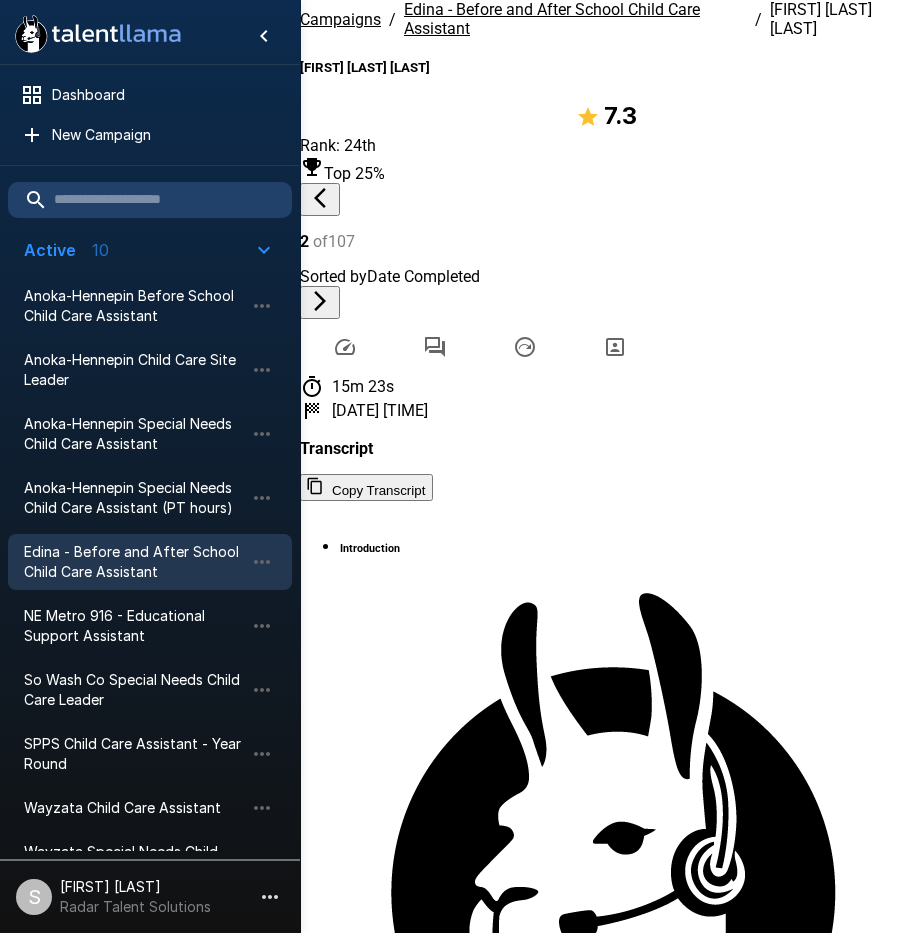 click 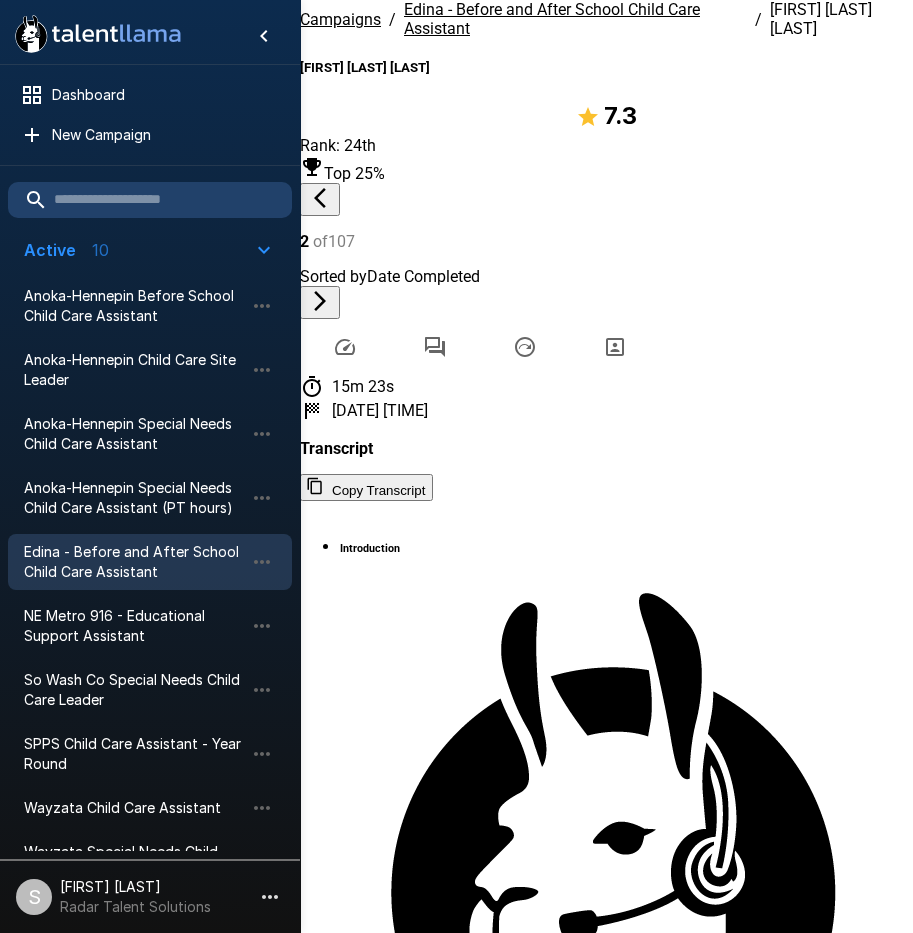 scroll, scrollTop: 5197, scrollLeft: 0, axis: vertical 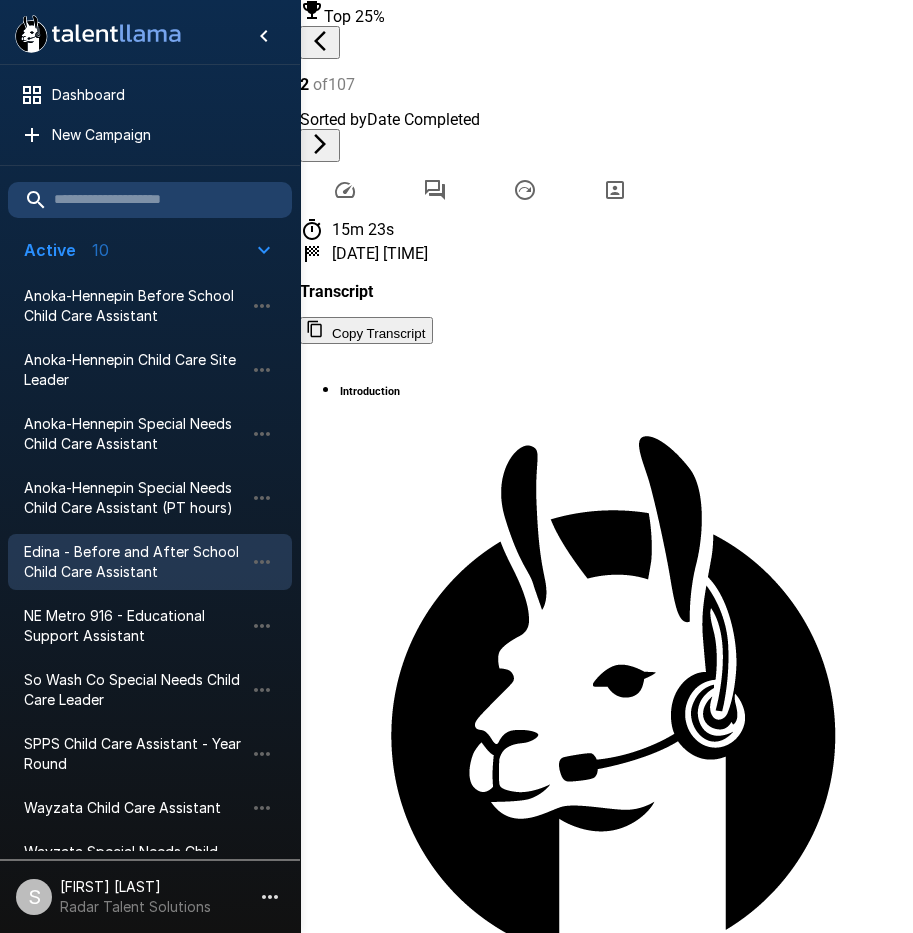 drag, startPoint x: 430, startPoint y: 412, endPoint x: 838, endPoint y: 793, distance: 558.2338 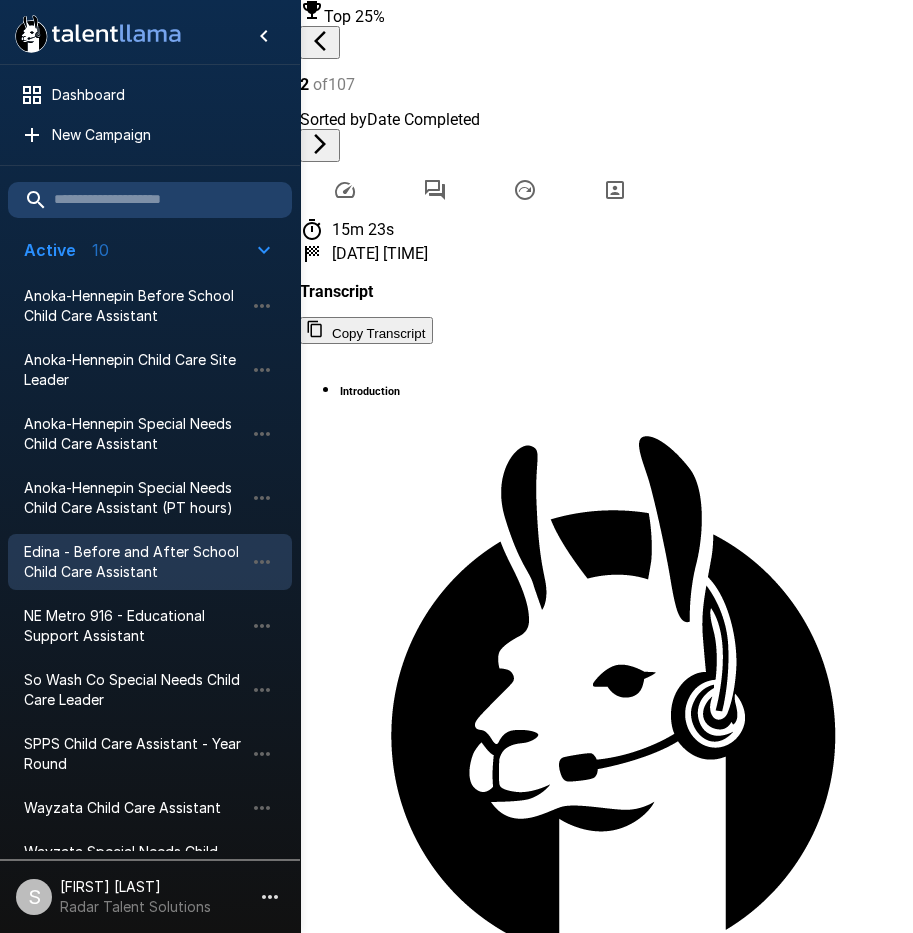 click on "Introduction For help and tips, click the question bubble at the bottom of the screen. Would you like me to call you [NAME], or do you prefer something else? Time to start : 0 : 30 Yup, you can please call me [NAME] 1 x High school diploma Perfect, thanks [NAME]. Let's get started. Do you have a high school diploma or equivalent? Time to start : 0 : 25 Yeah, I do have a high school diploma. Listen to audio Reliability for transportation Great. Do you have reliable transportation to [CITY], MN? Time to start : 0 : 10 Yeah, I do have a reliable transportation for [CITY] schools. Listen to audio Shift Times Thanks for letting me know. Now, let's review the typical shift times. Are you interested in Full time or Part time hours? Please specify availability - AM hours, PM hours or both Time to start : 0 : 54 I would be available from 2 to maybe 6 o'clock I would be open for full time opportunities too Listen to audio Passion for Childcare Time to start : 0 : 24 Listen to audio Child Interaction : 1 : :" at bounding box center (606, 6105) 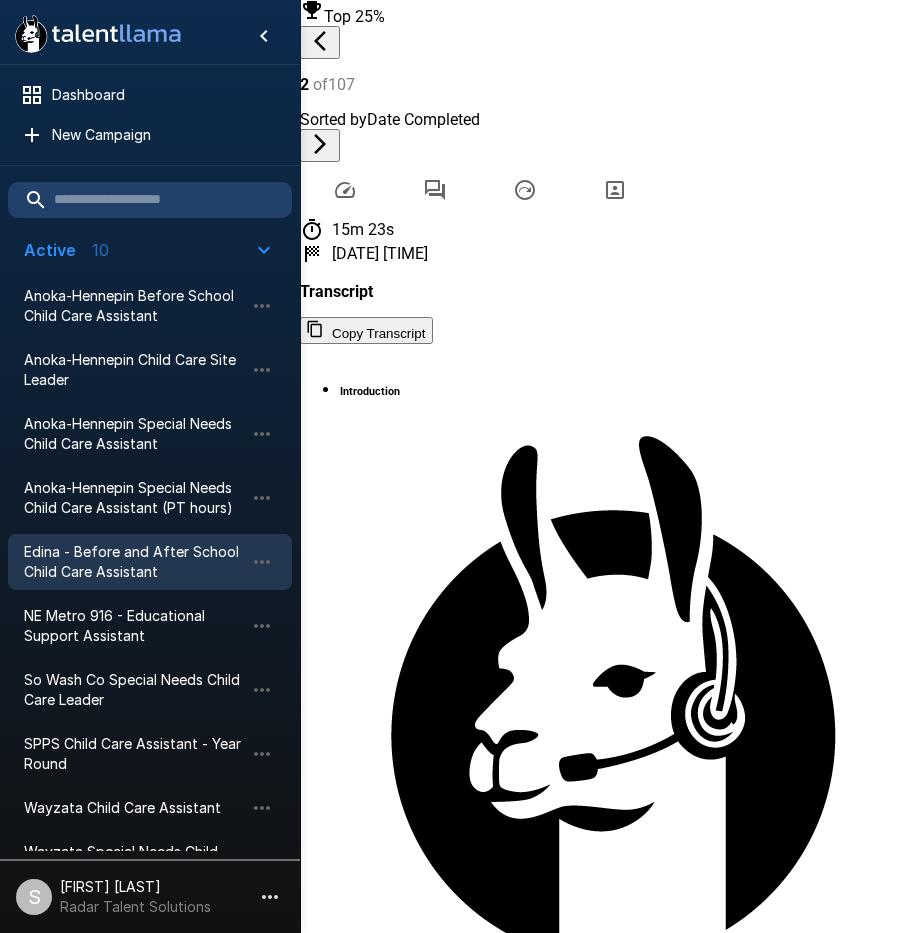 scroll, scrollTop: 0, scrollLeft: 0, axis: both 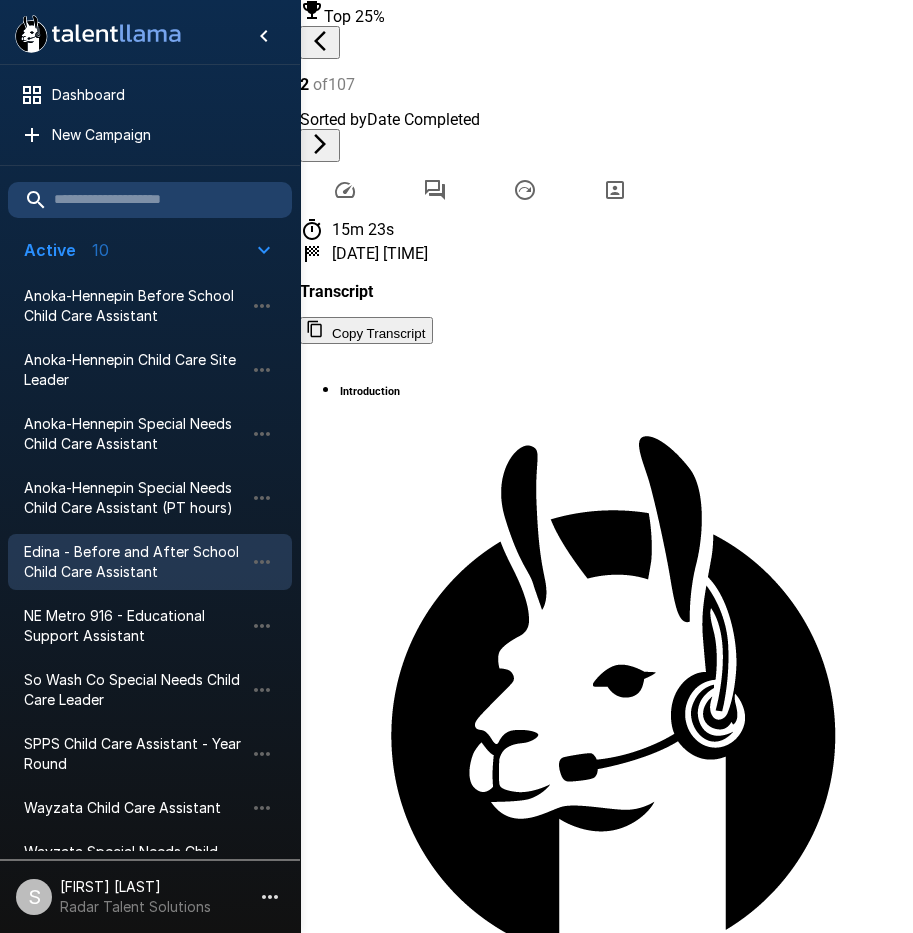 click on "Introduction" at bounding box center [370, 391] 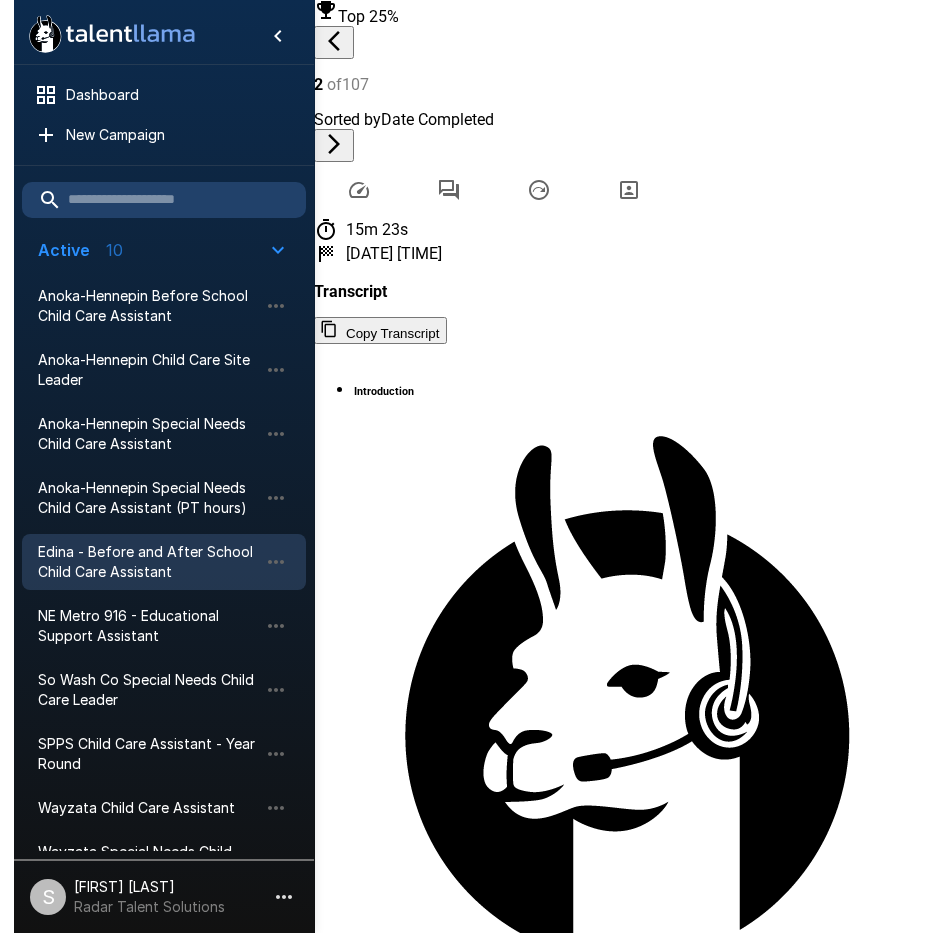 scroll, scrollTop: 0, scrollLeft: 0, axis: both 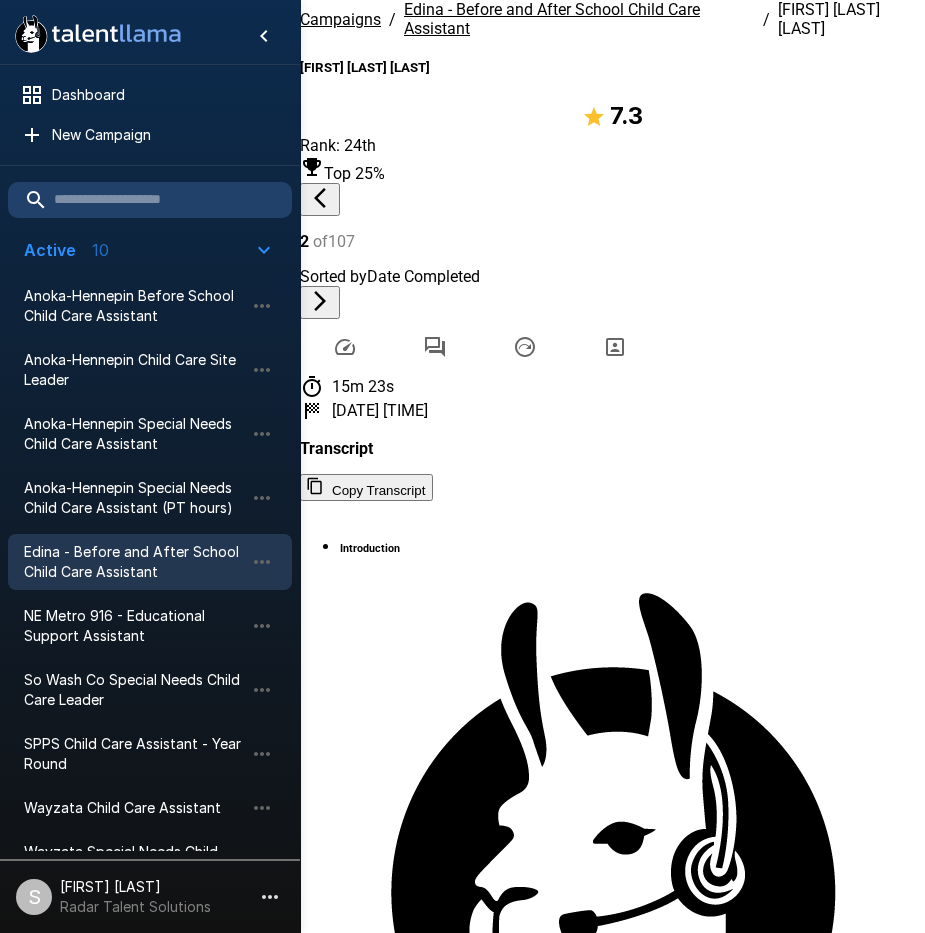 click on "Edina - Before and After School Child Care Assistant" at bounding box center [552, 19] 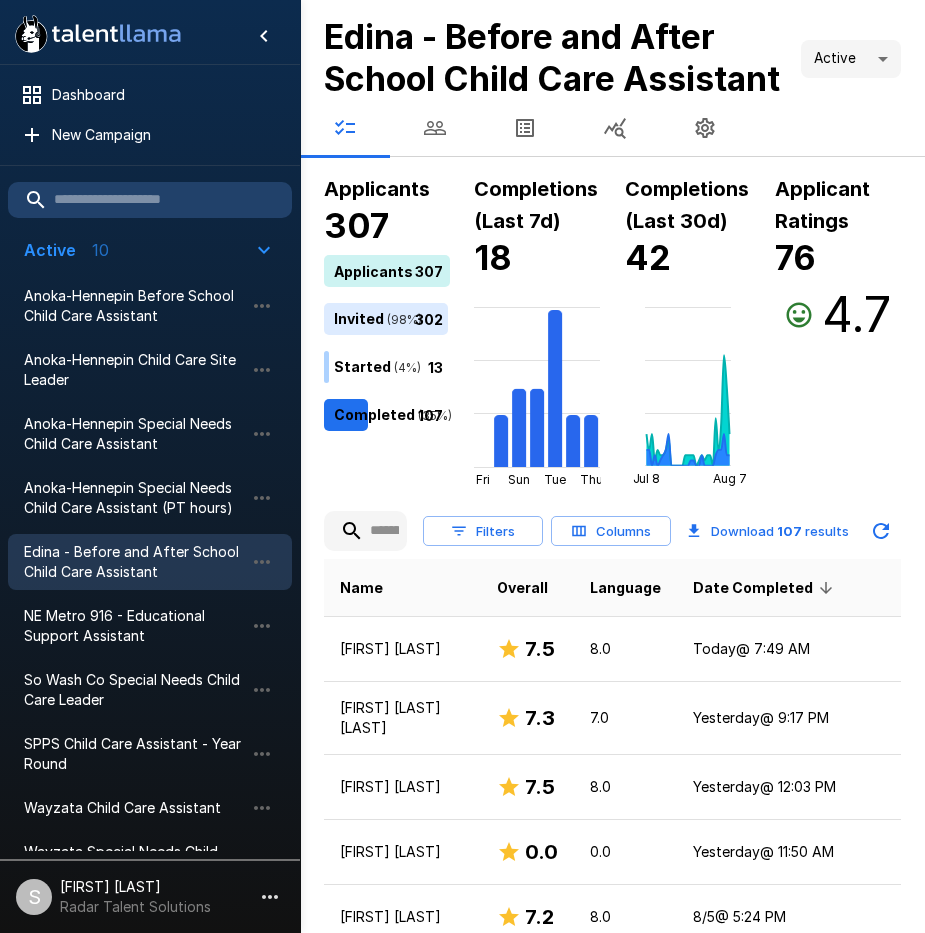 click 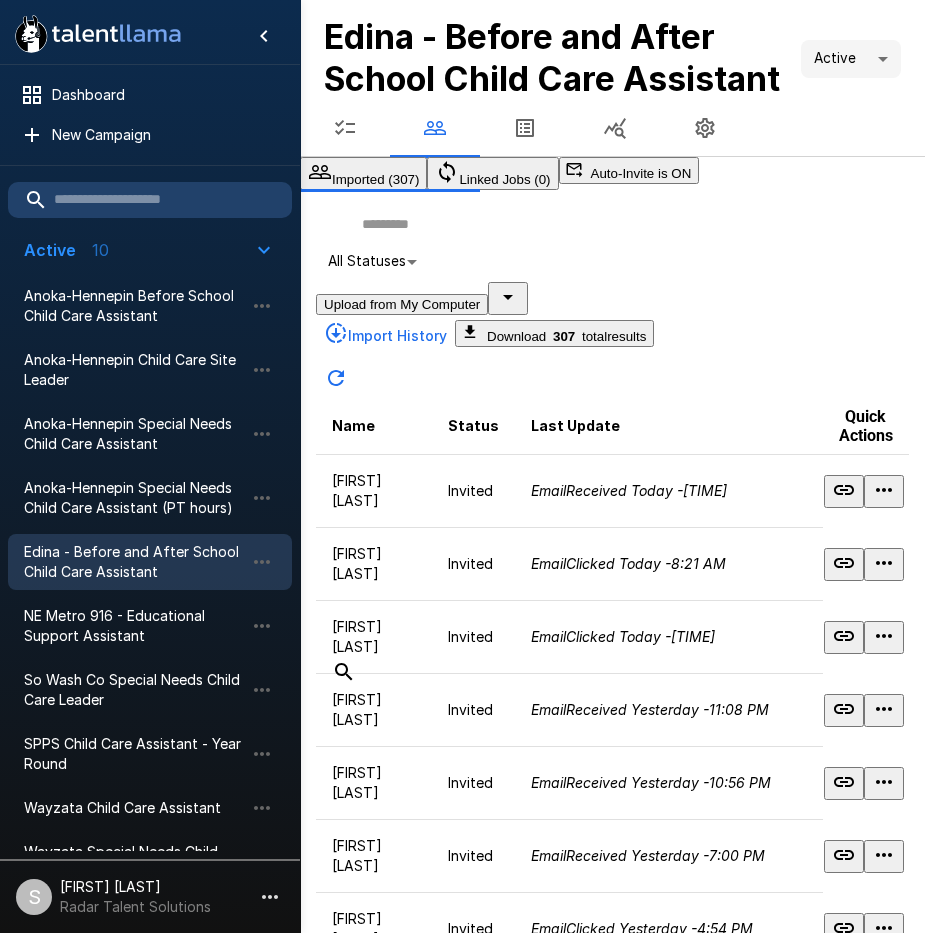 click at bounding box center (612, 224) 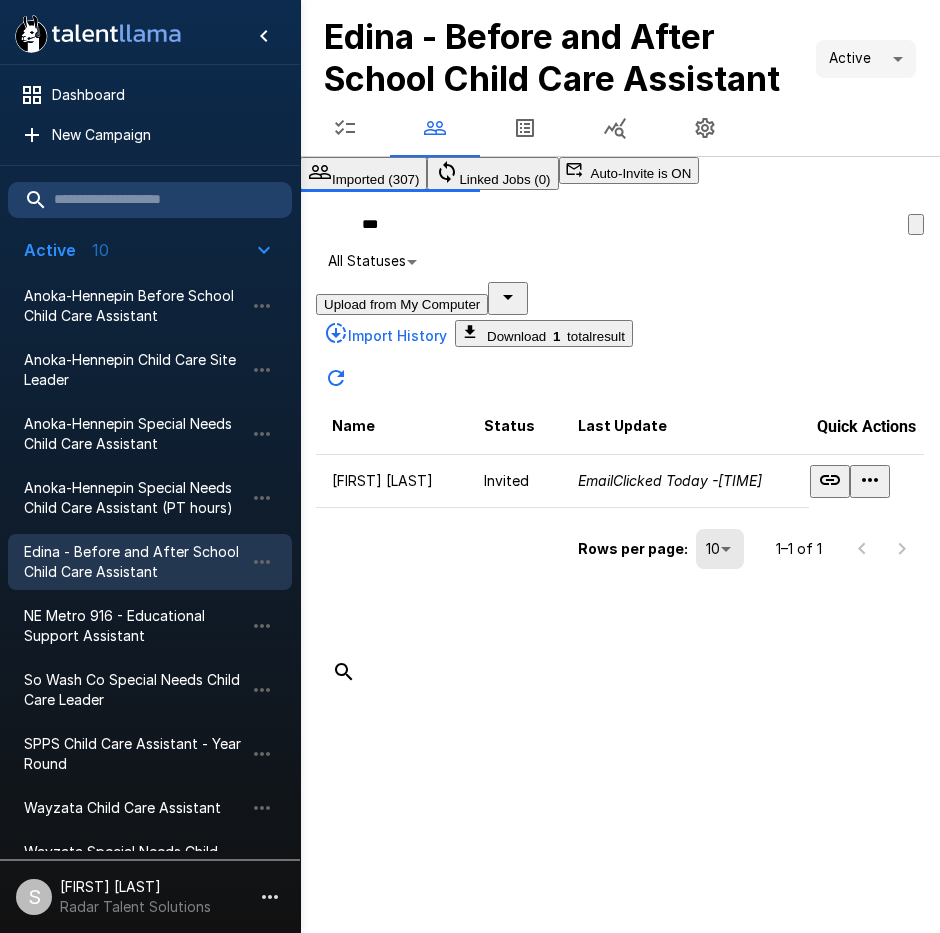 click 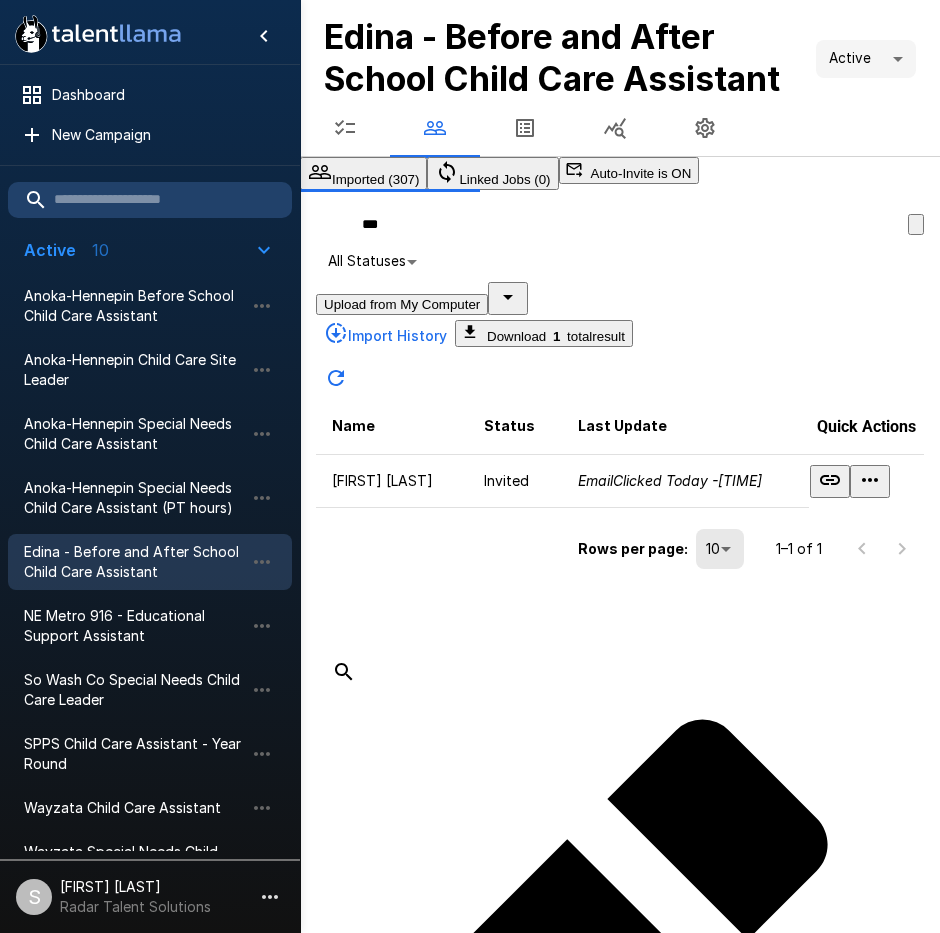 click on "Delete Applicant" at bounding box center (97, 2444) 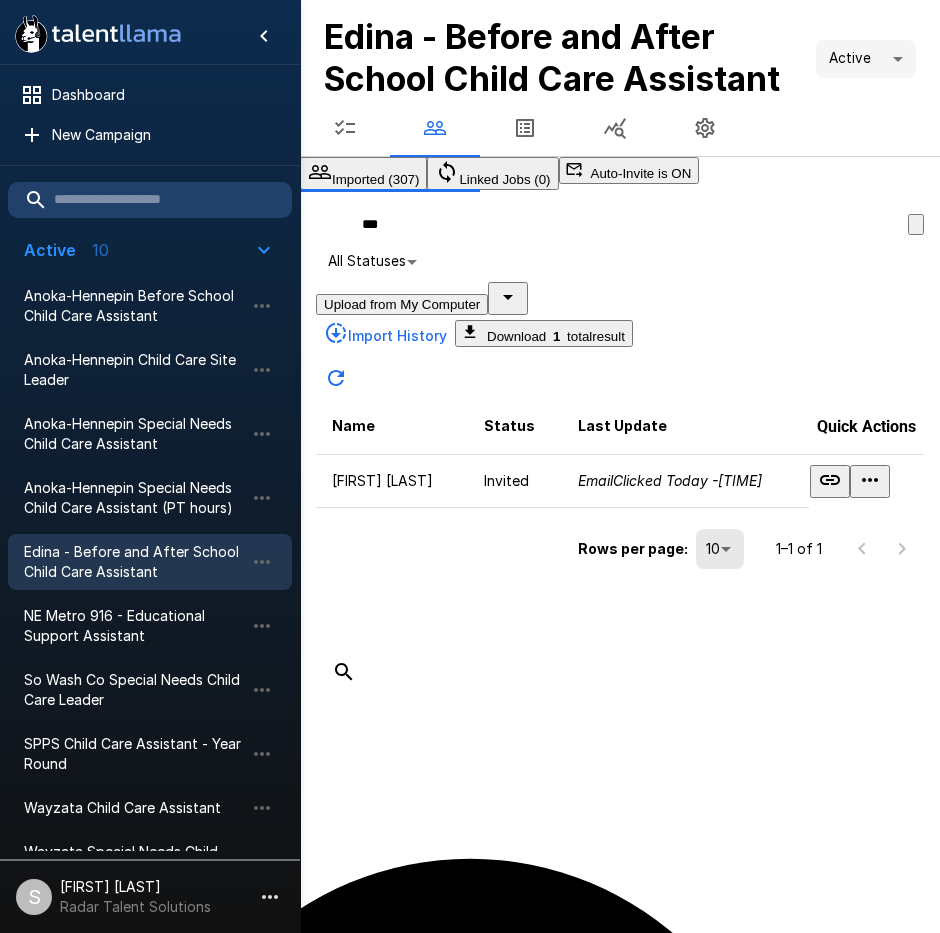 click on "Delete" at bounding box center (92, 1762) 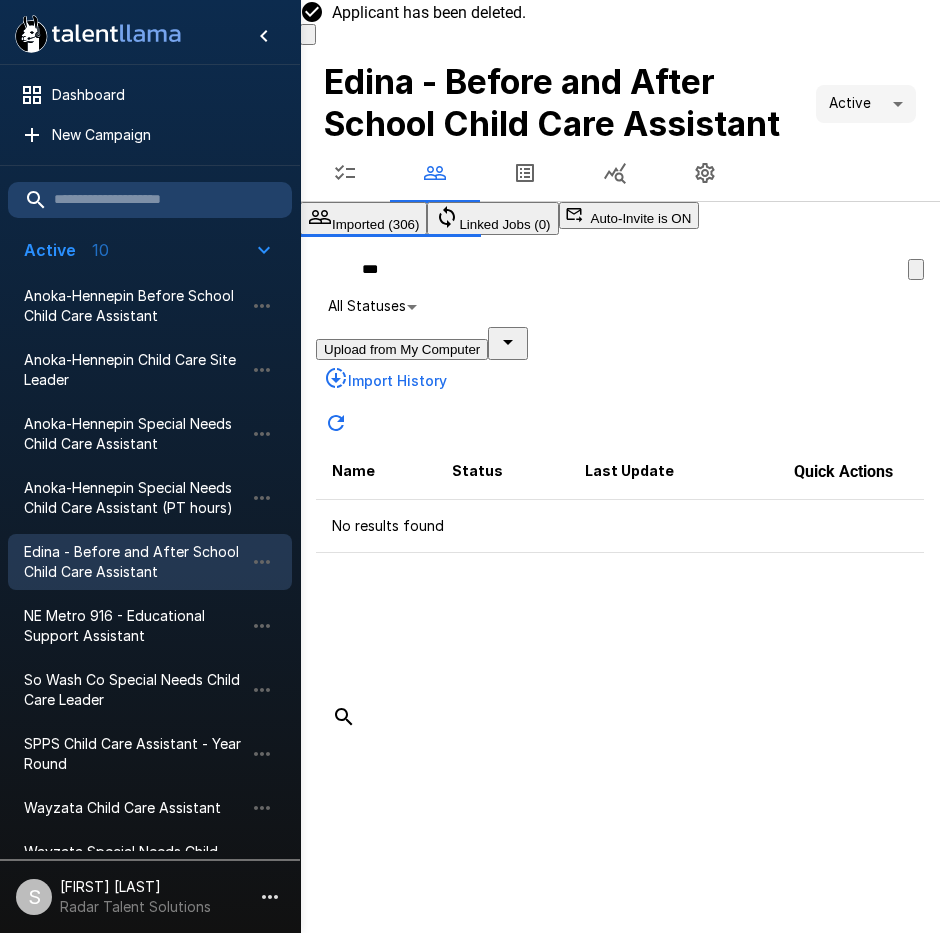 drag, startPoint x: 444, startPoint y: 287, endPoint x: 369, endPoint y: 291, distance: 75.10659 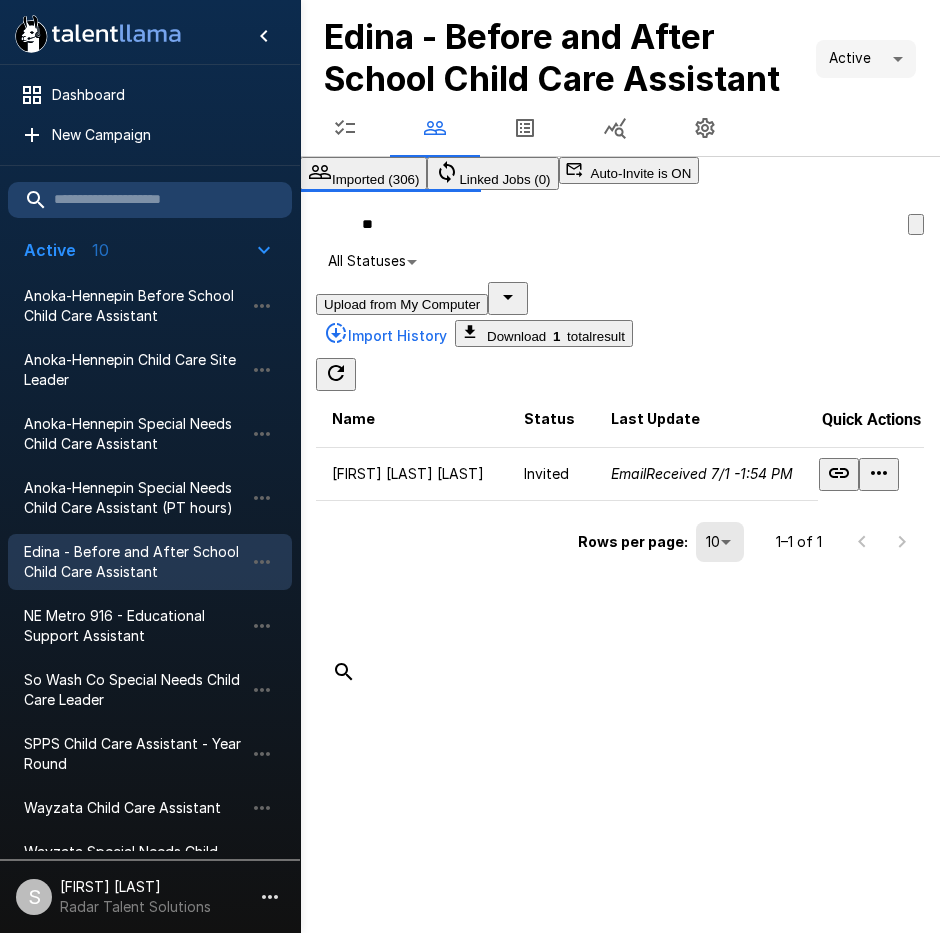 type on "*" 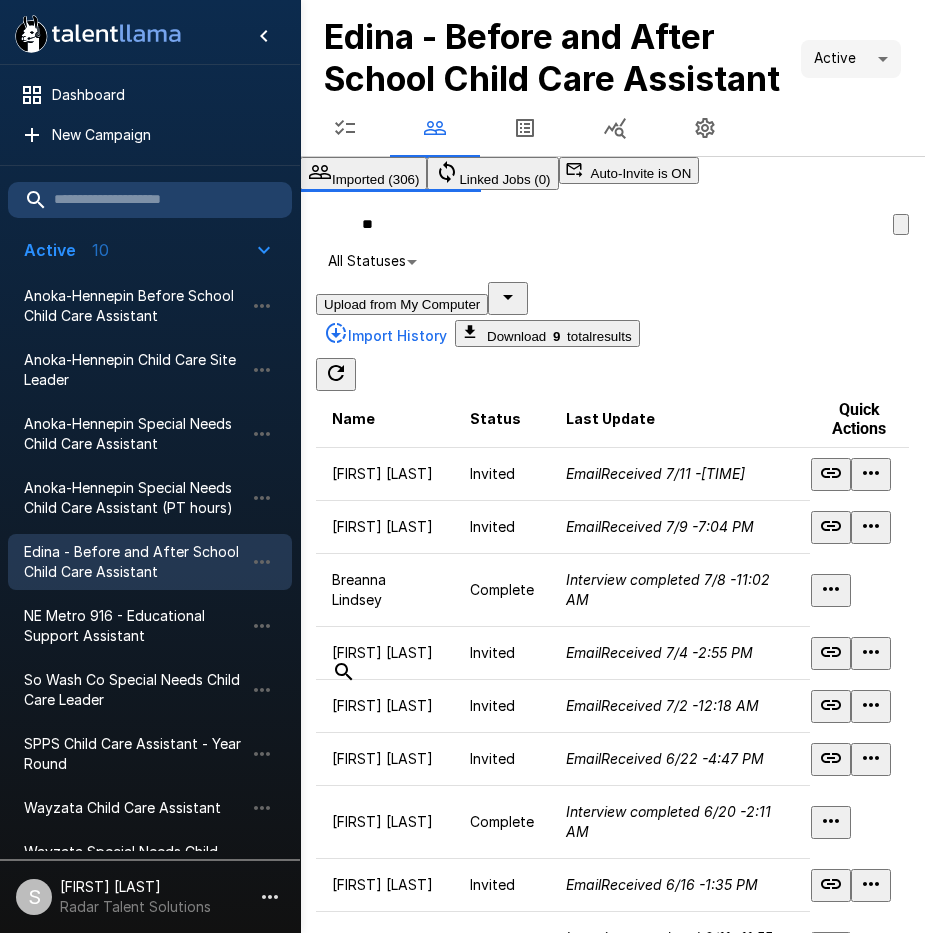 type on "*" 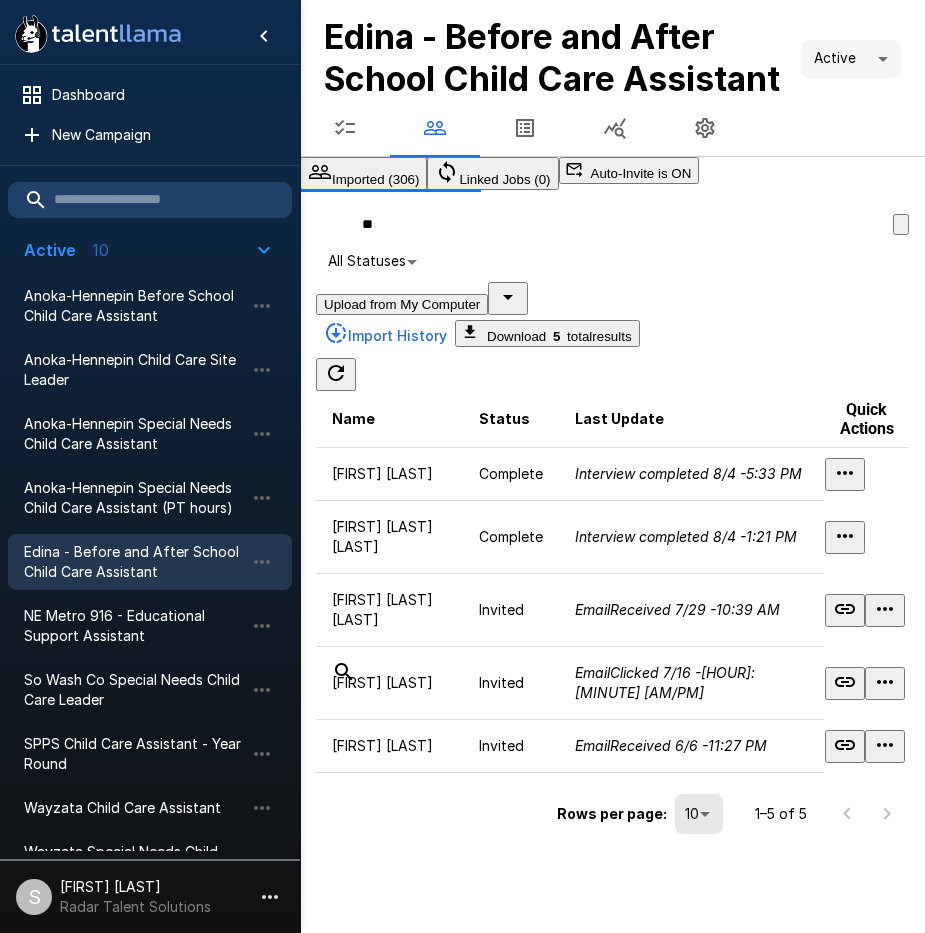 type on "*" 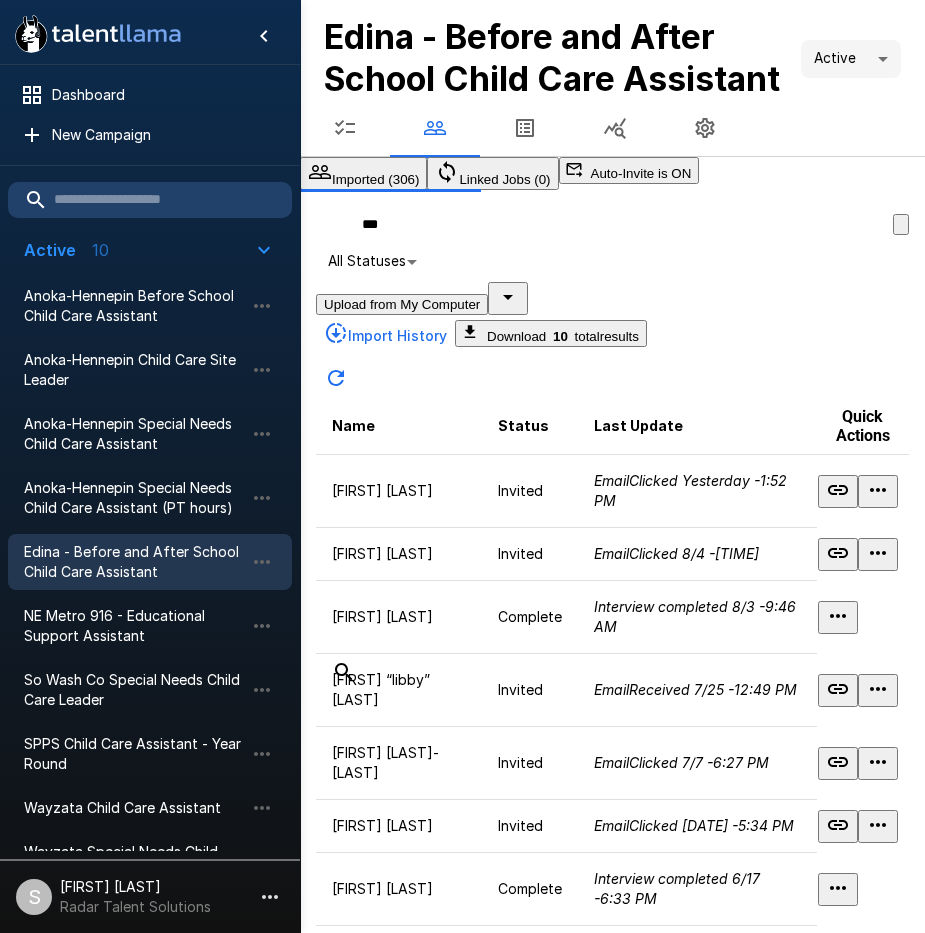 click 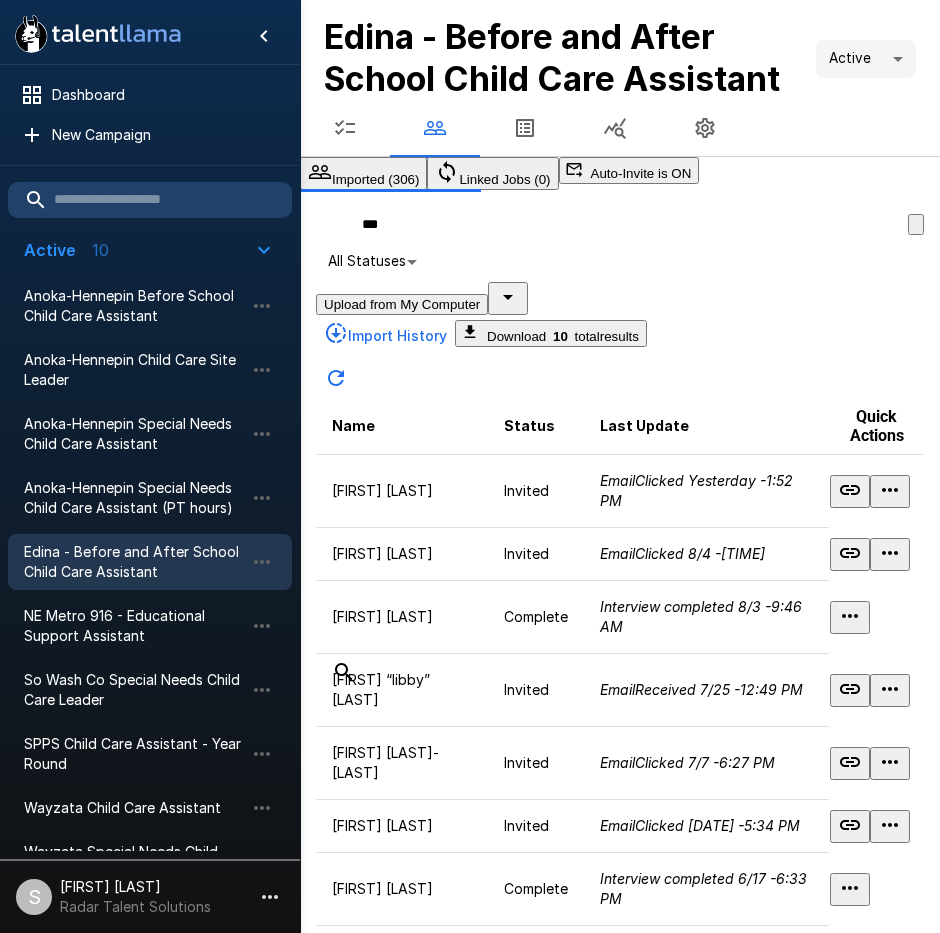 click on "Delete Applicant" at bounding box center [97, 2786] 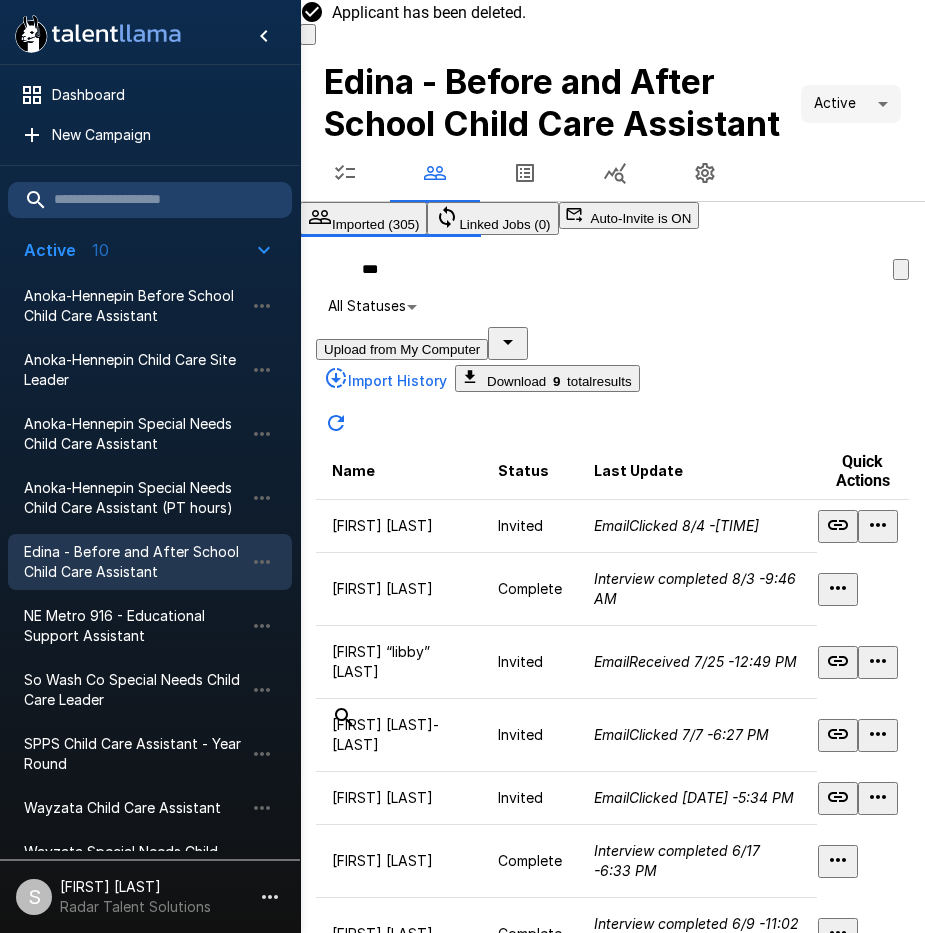 drag, startPoint x: 422, startPoint y: 291, endPoint x: 381, endPoint y: 297, distance: 41.4367 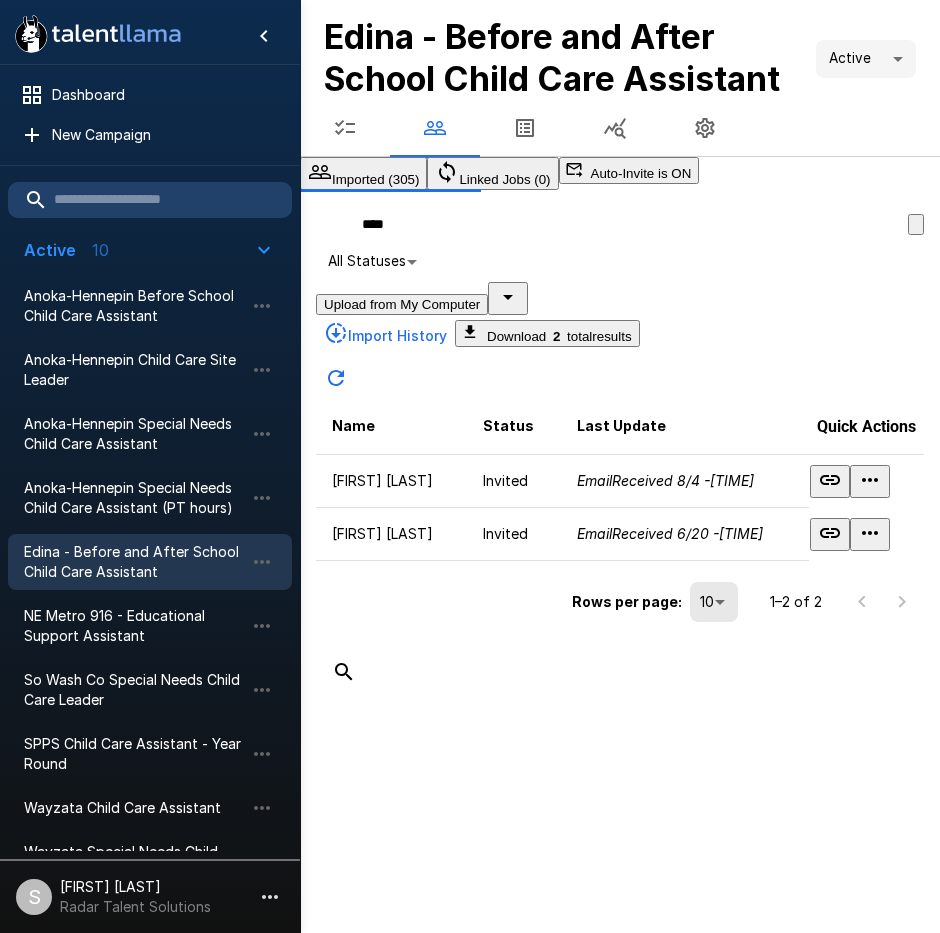 click 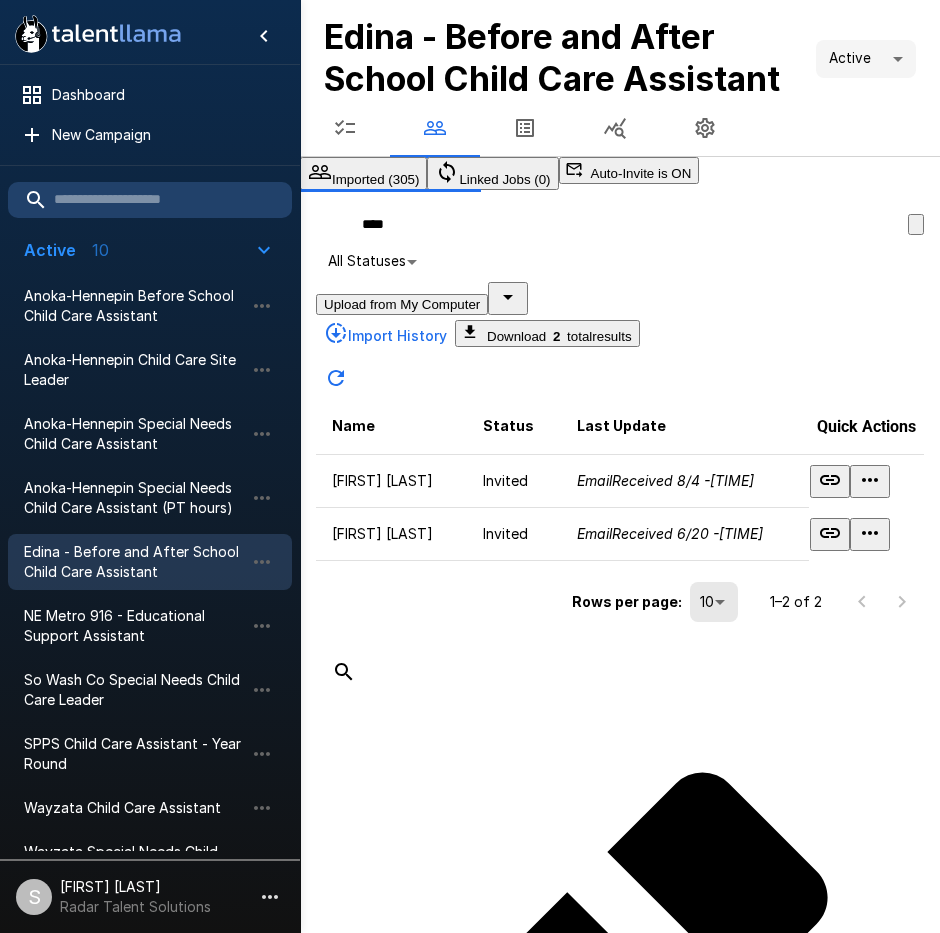 click on "Delete Applicant" at bounding box center [97, 2497] 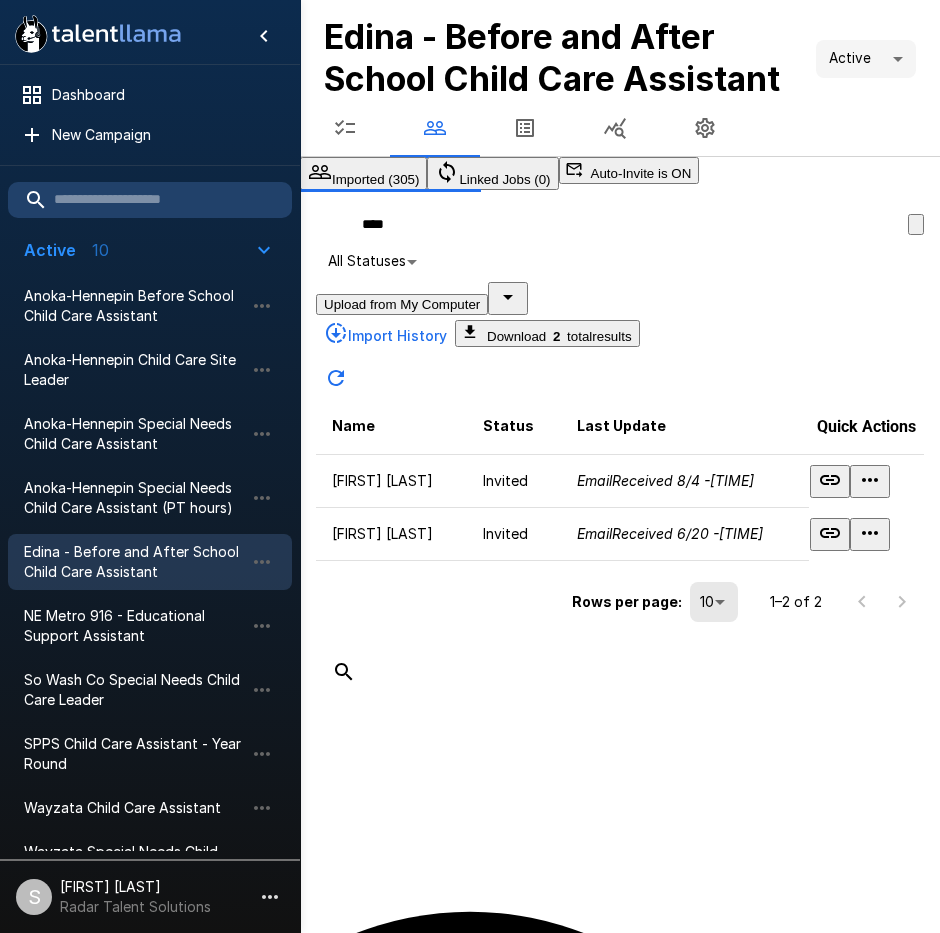 click on "Delete" at bounding box center [92, 1816] 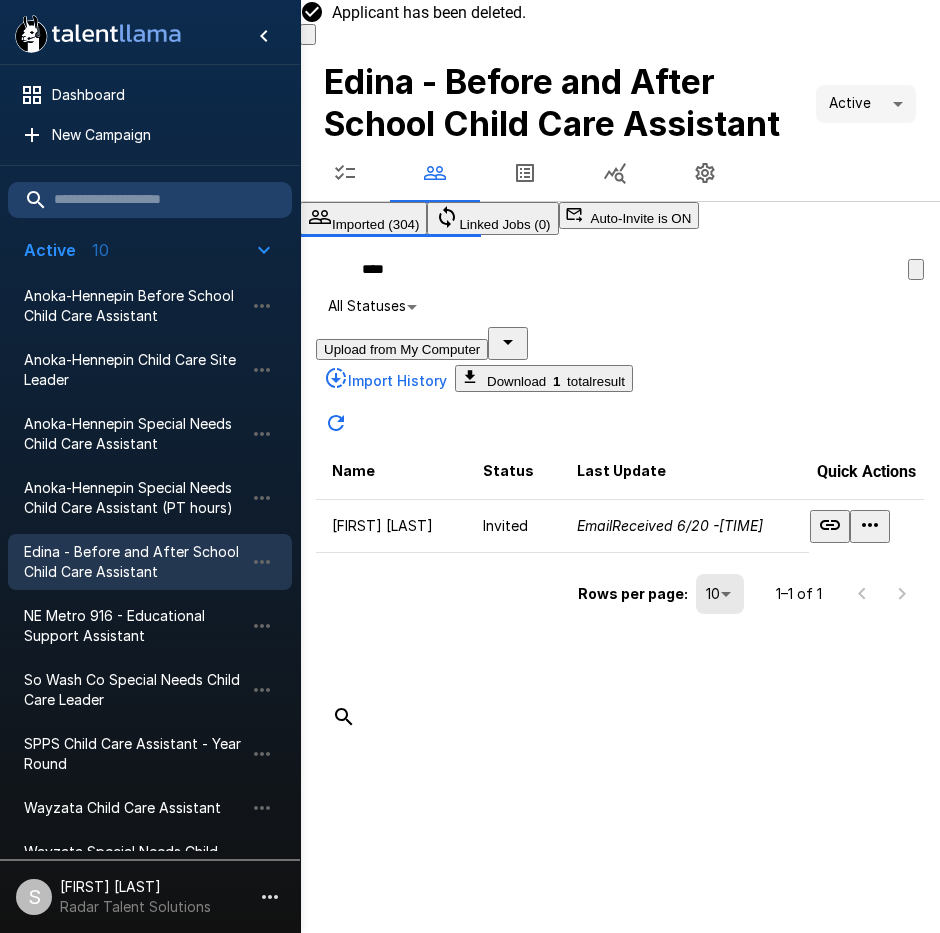 drag, startPoint x: 380, startPoint y: 290, endPoint x: 370, endPoint y: 291, distance: 10.049875 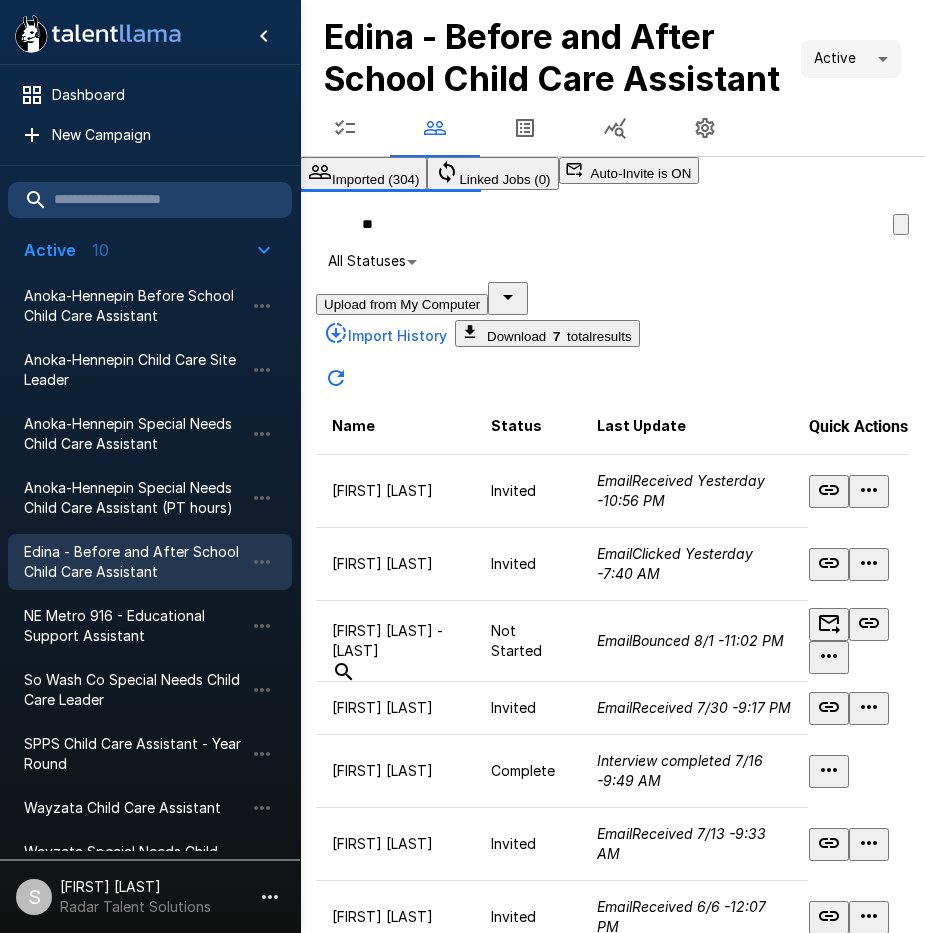 type on "*" 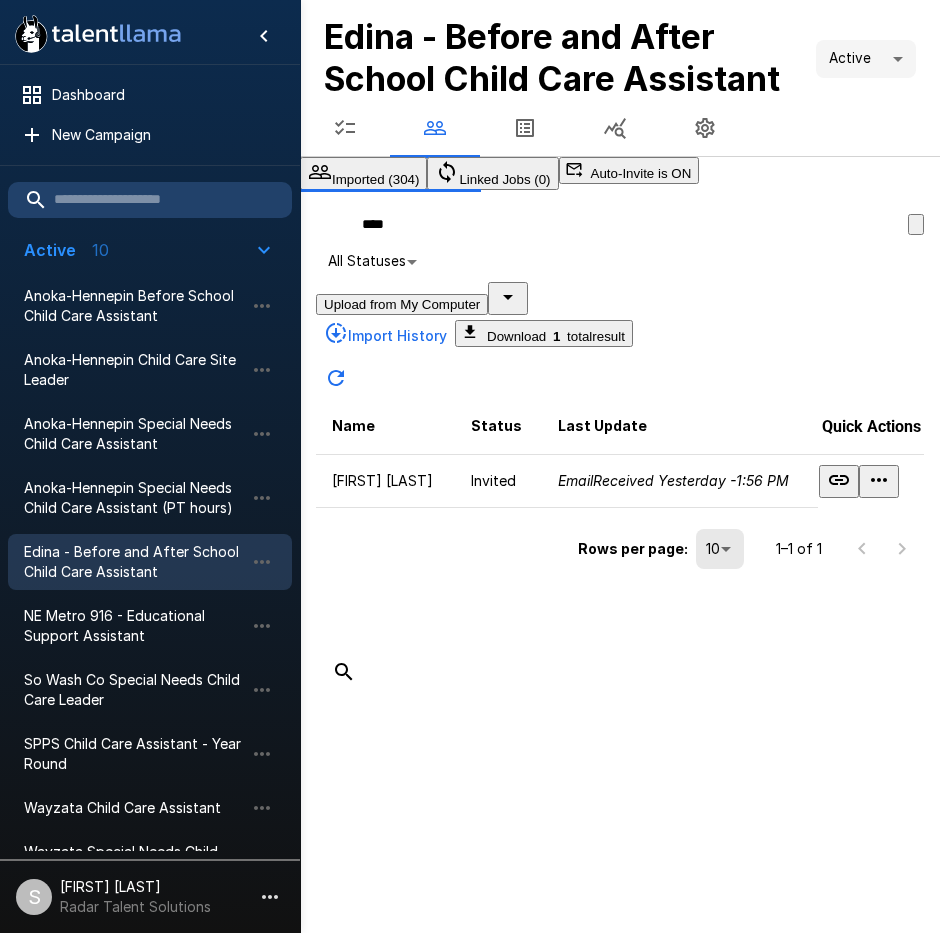 click at bounding box center (879, 481) 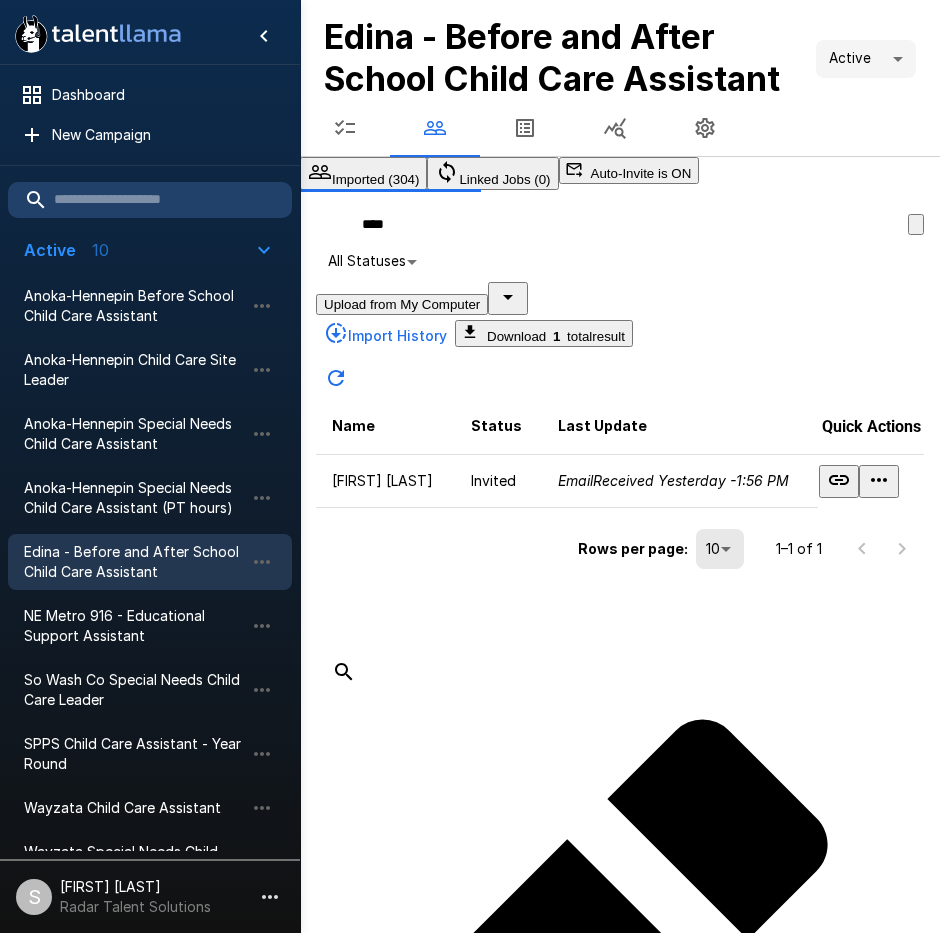 click on "Delete Applicant" at bounding box center (97, 2444) 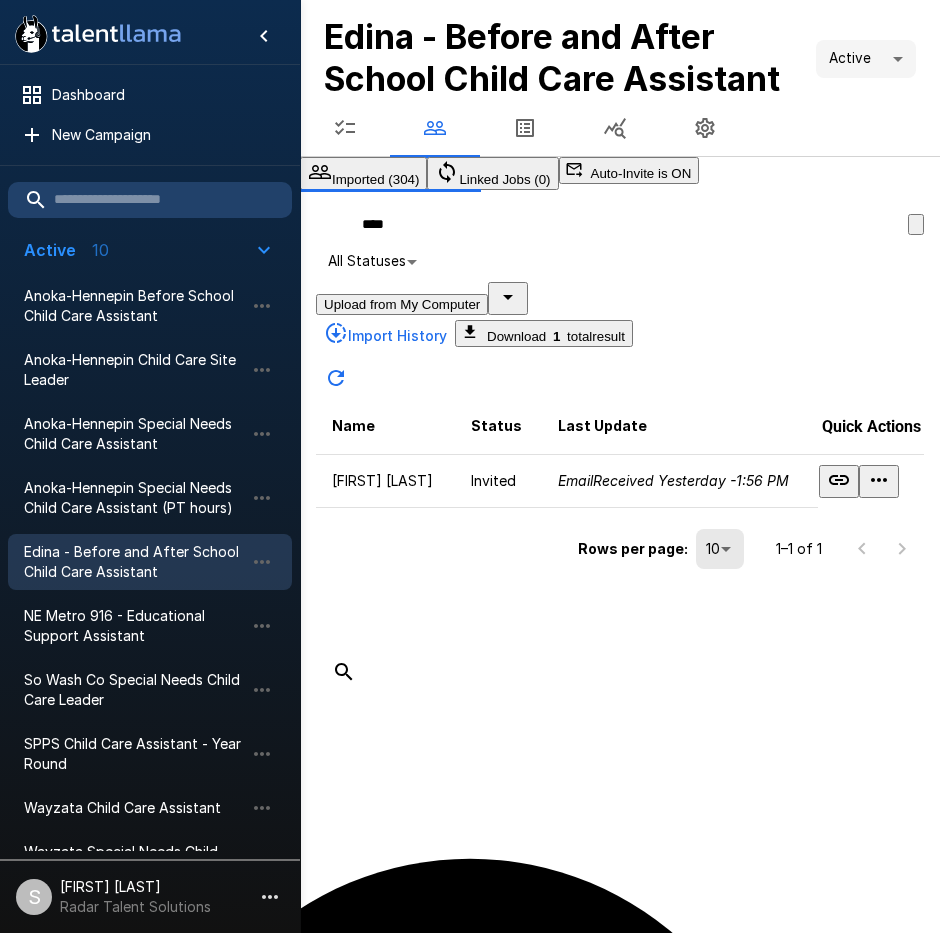 click on "Delete" at bounding box center [92, 1762] 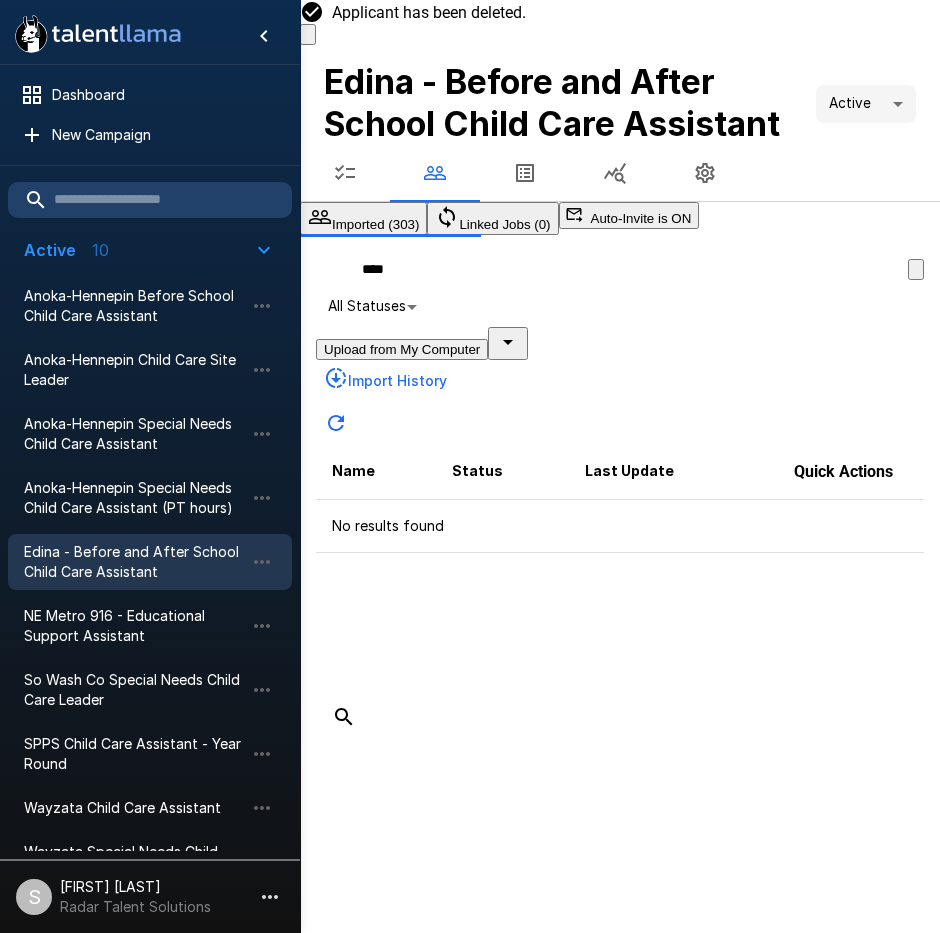 drag, startPoint x: 411, startPoint y: 288, endPoint x: 385, endPoint y: 290, distance: 26.076809 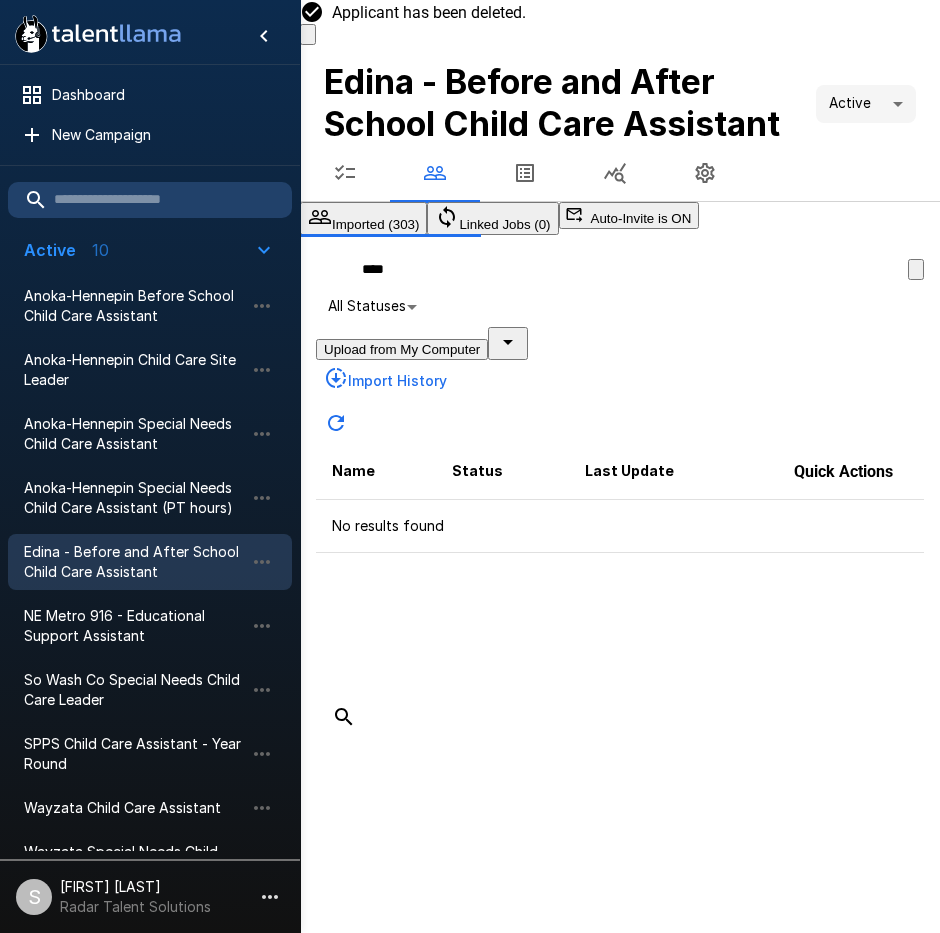 click on "****" at bounding box center (612, 269) 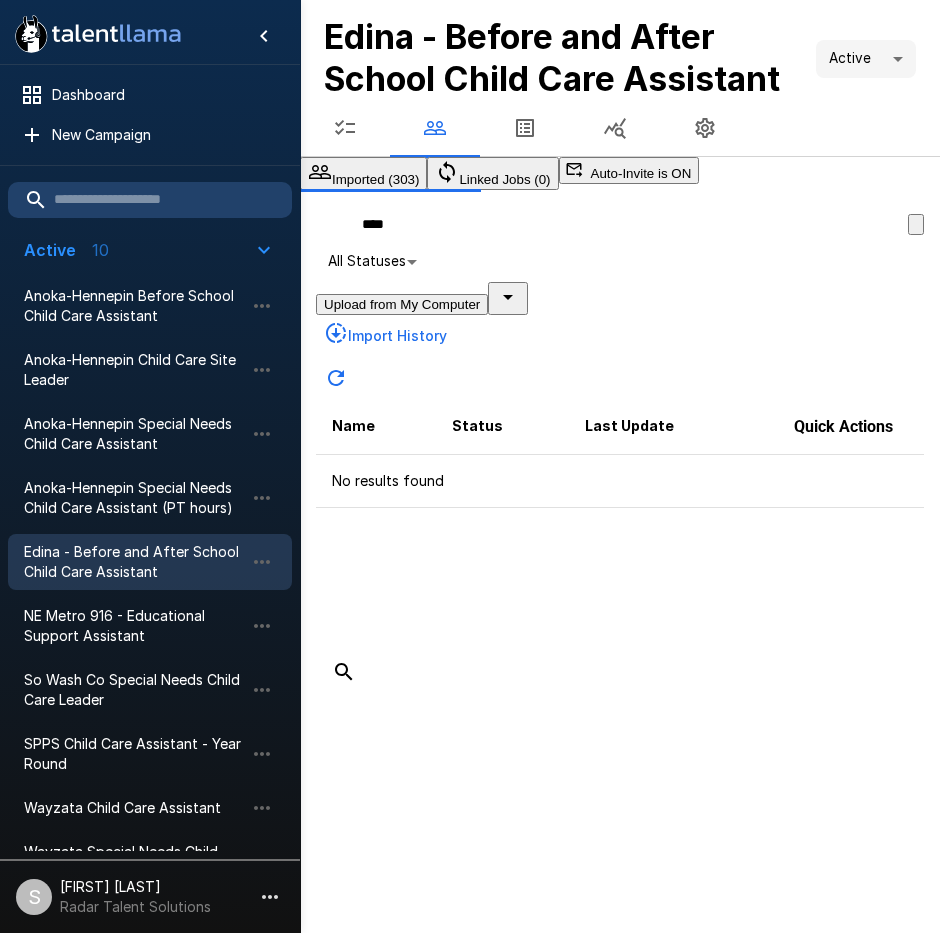 type on "****" 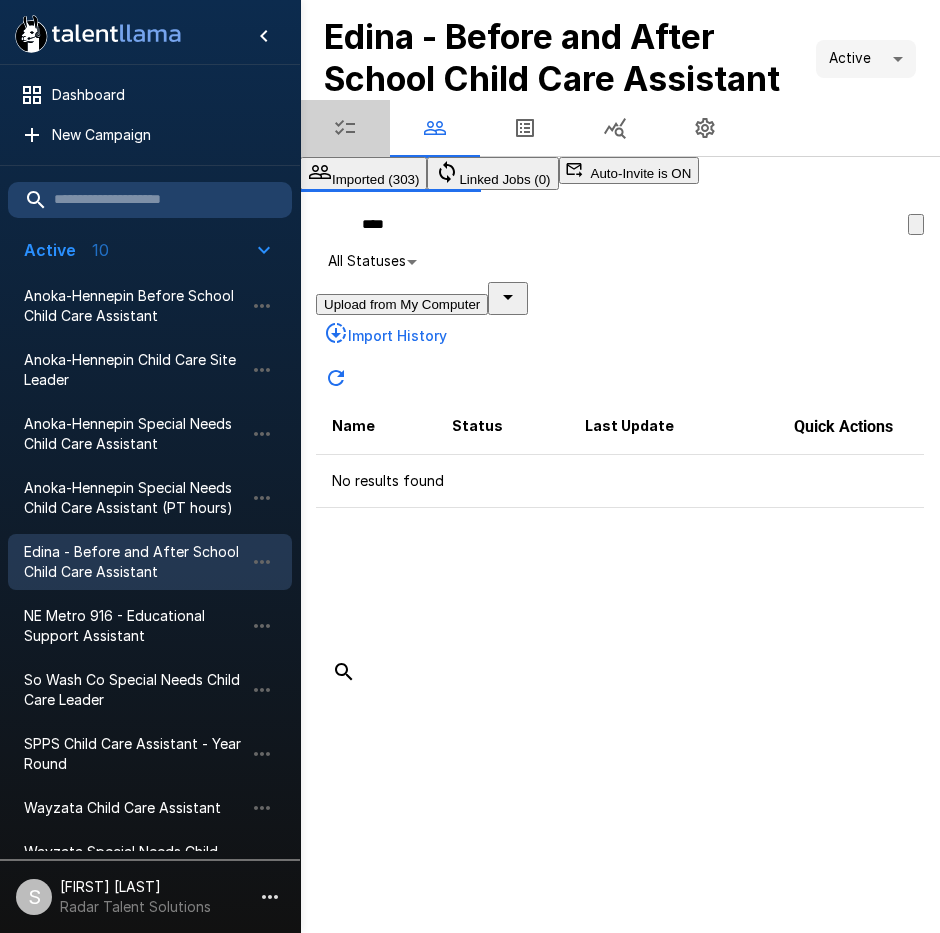click 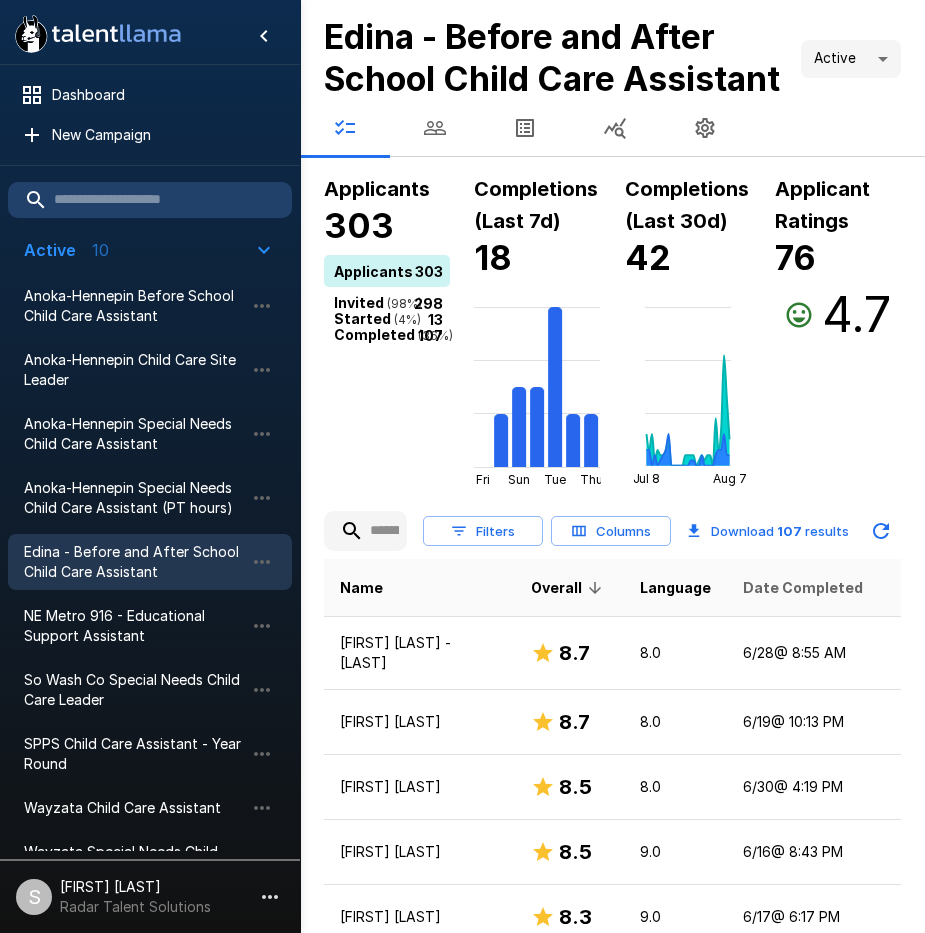 click on "Date Completed" at bounding box center (803, 588) 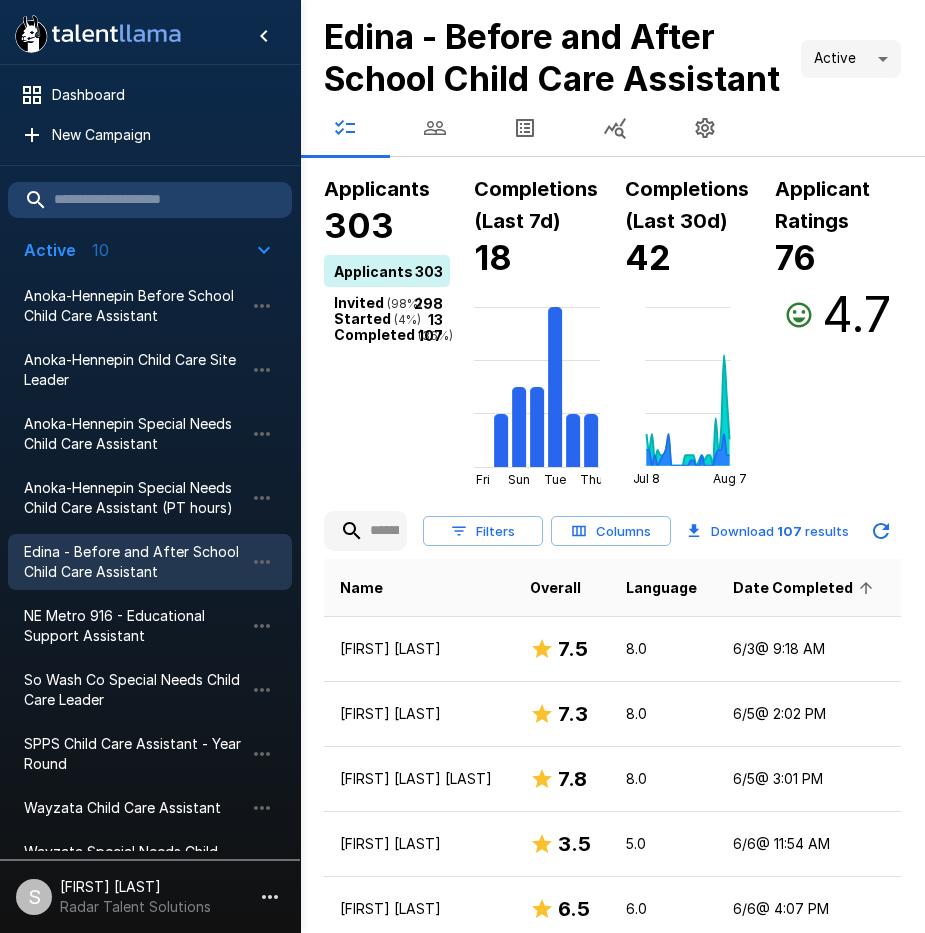 click on "Date Completed" at bounding box center (806, 588) 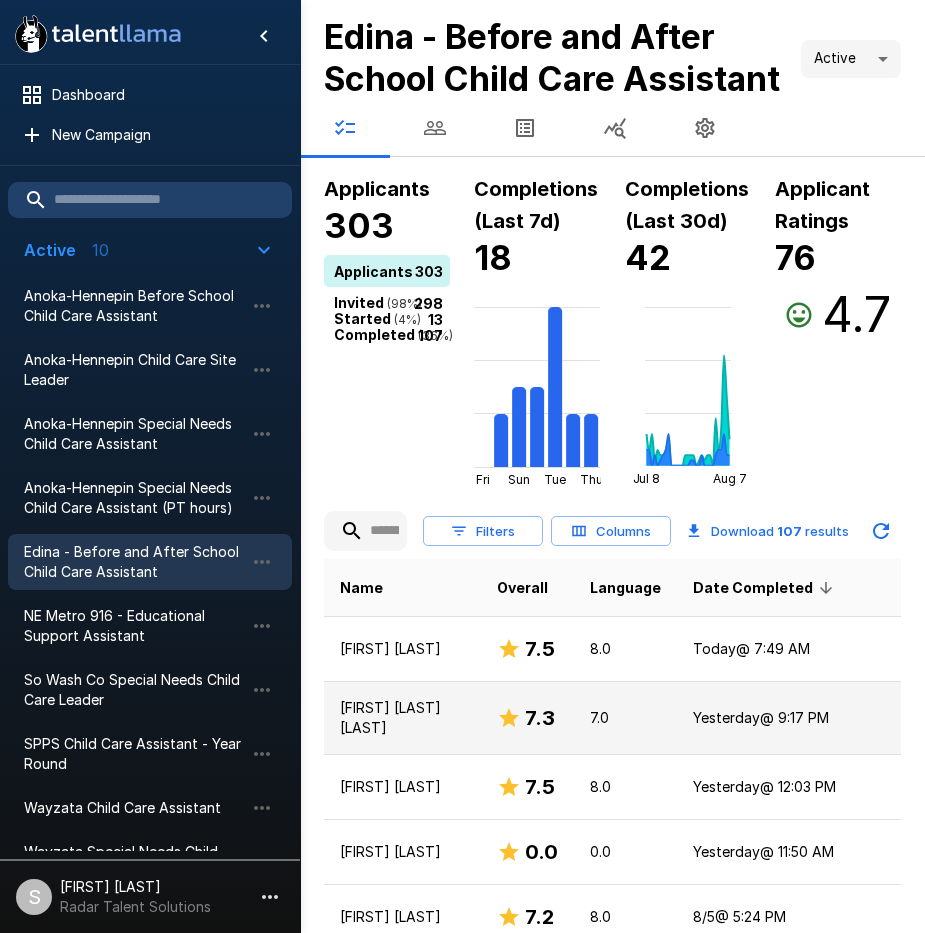 click on "[DAY] @ [HOUR]:[MINUTE] [AM/PM]" at bounding box center [789, 718] 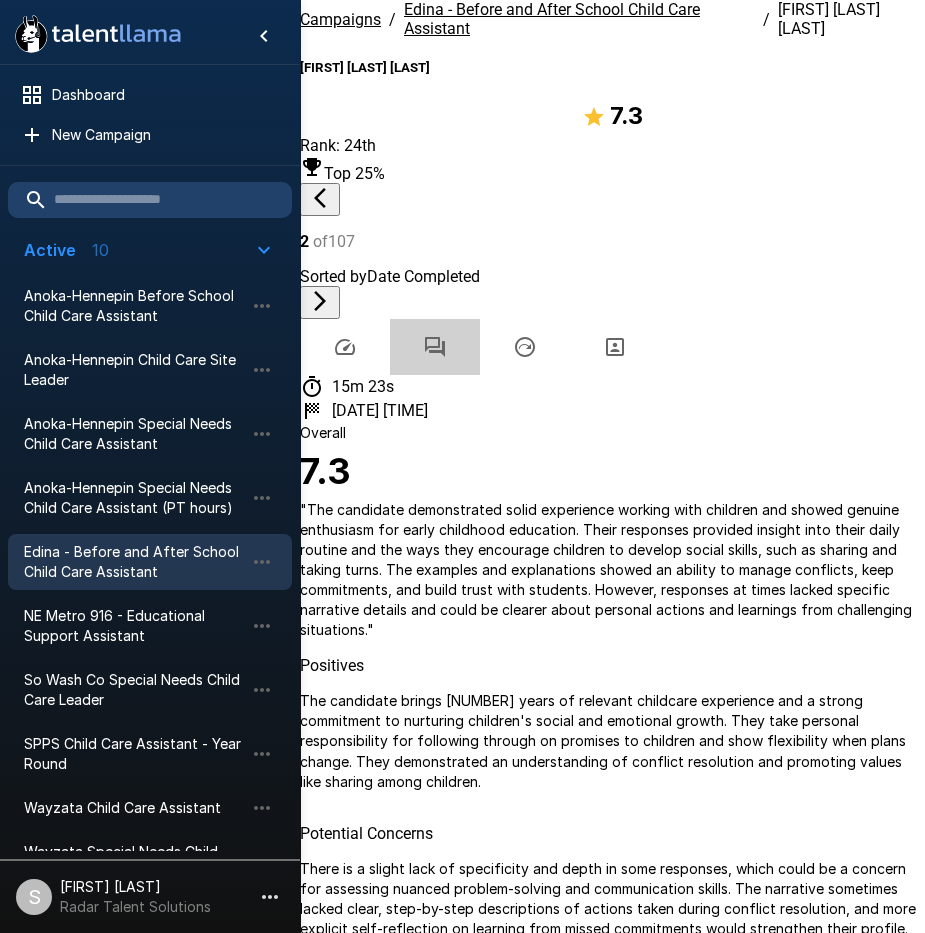 click 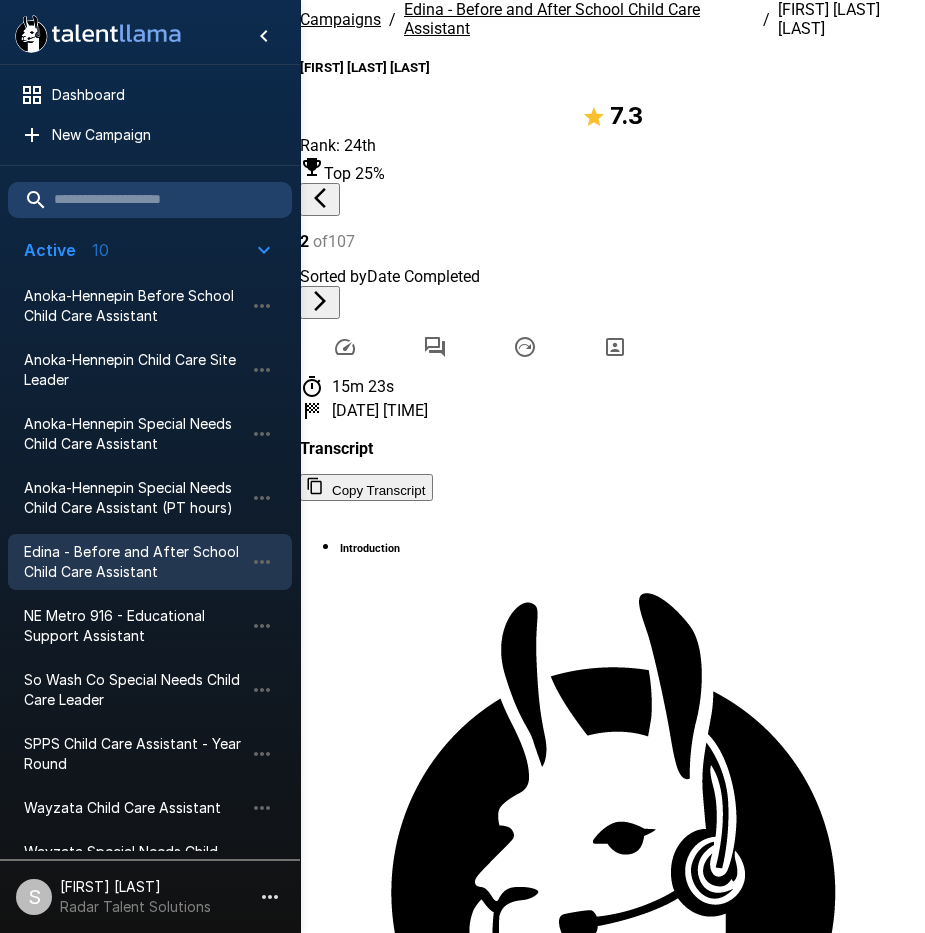 click 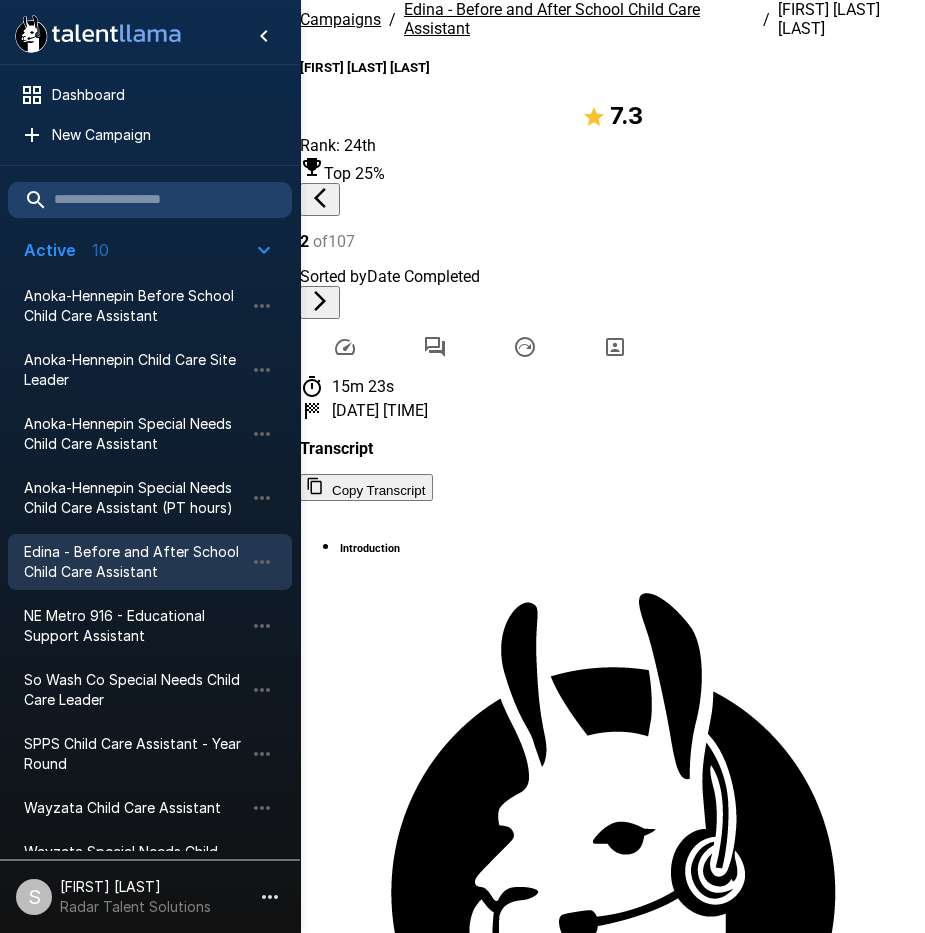 click 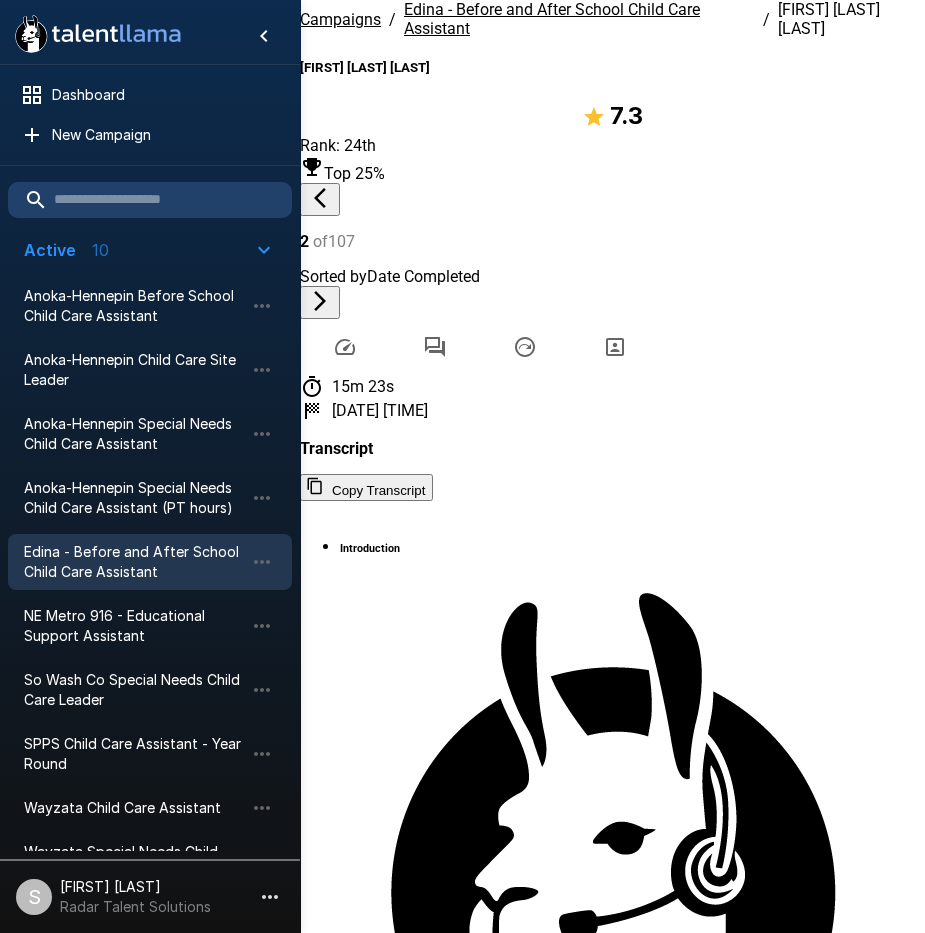 click 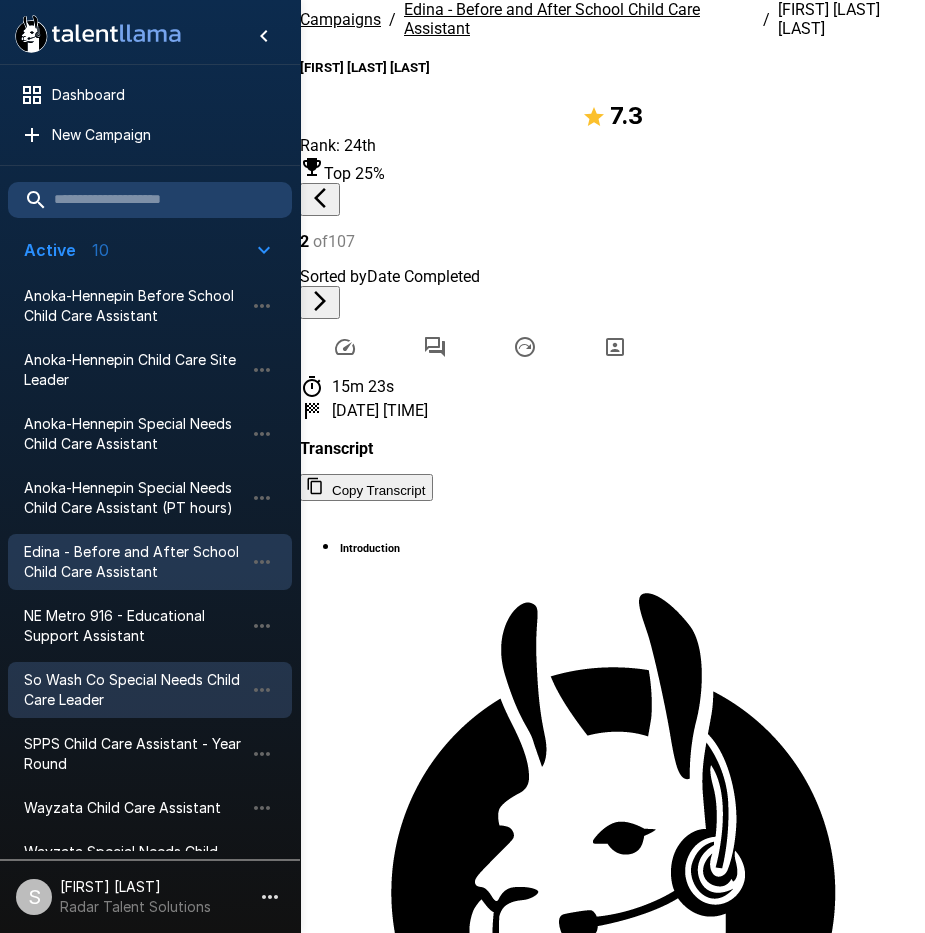 click on "So Wash Co Special Needs Child Care Leader" at bounding box center (134, 690) 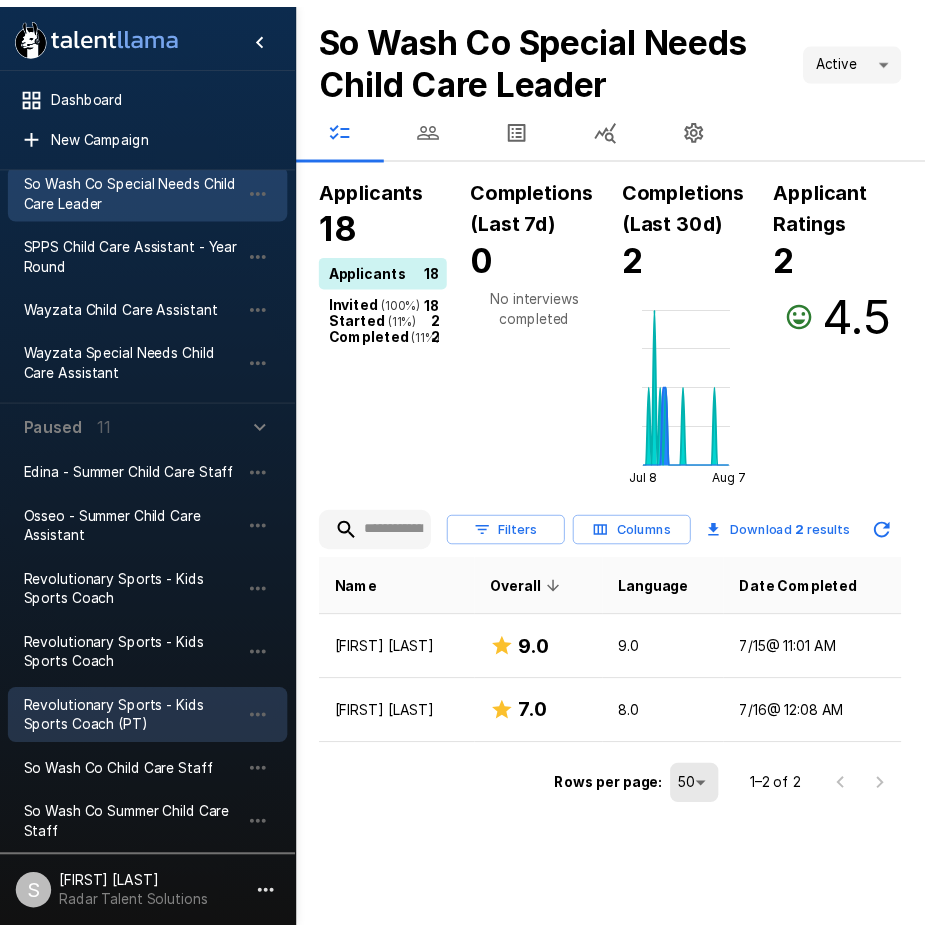 scroll, scrollTop: 600, scrollLeft: 0, axis: vertical 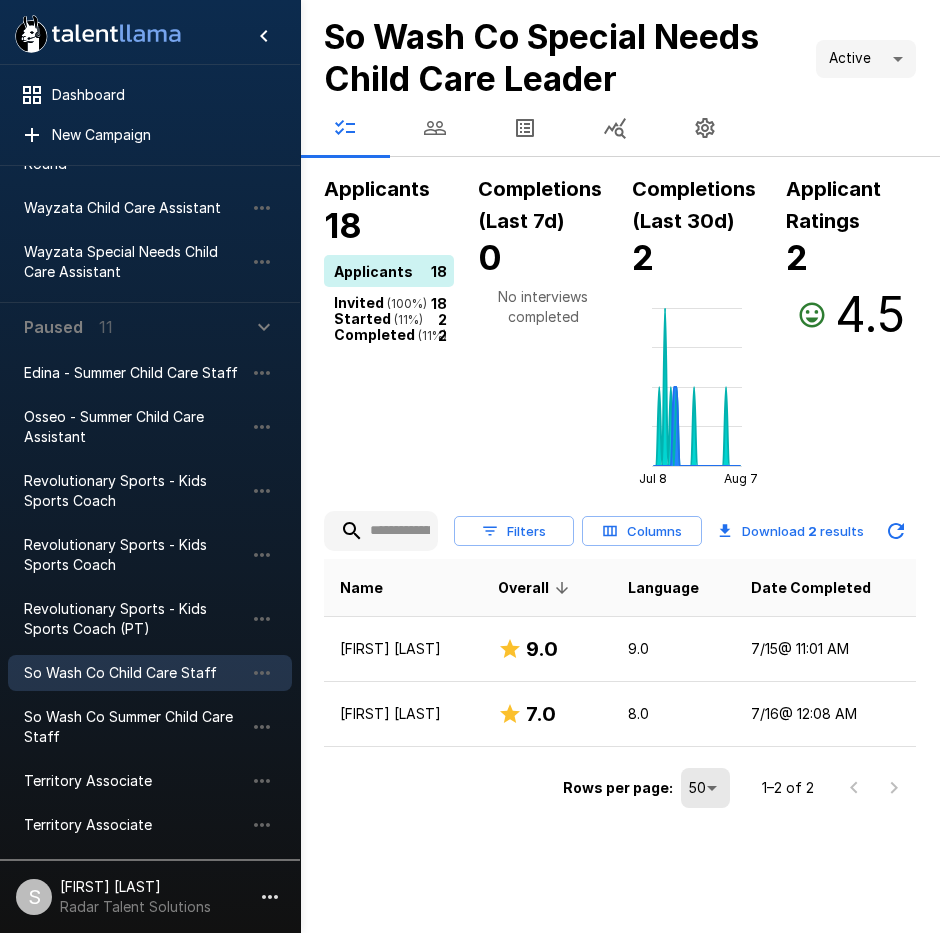 click on "So Wash Co Child Care Staff" at bounding box center [134, 673] 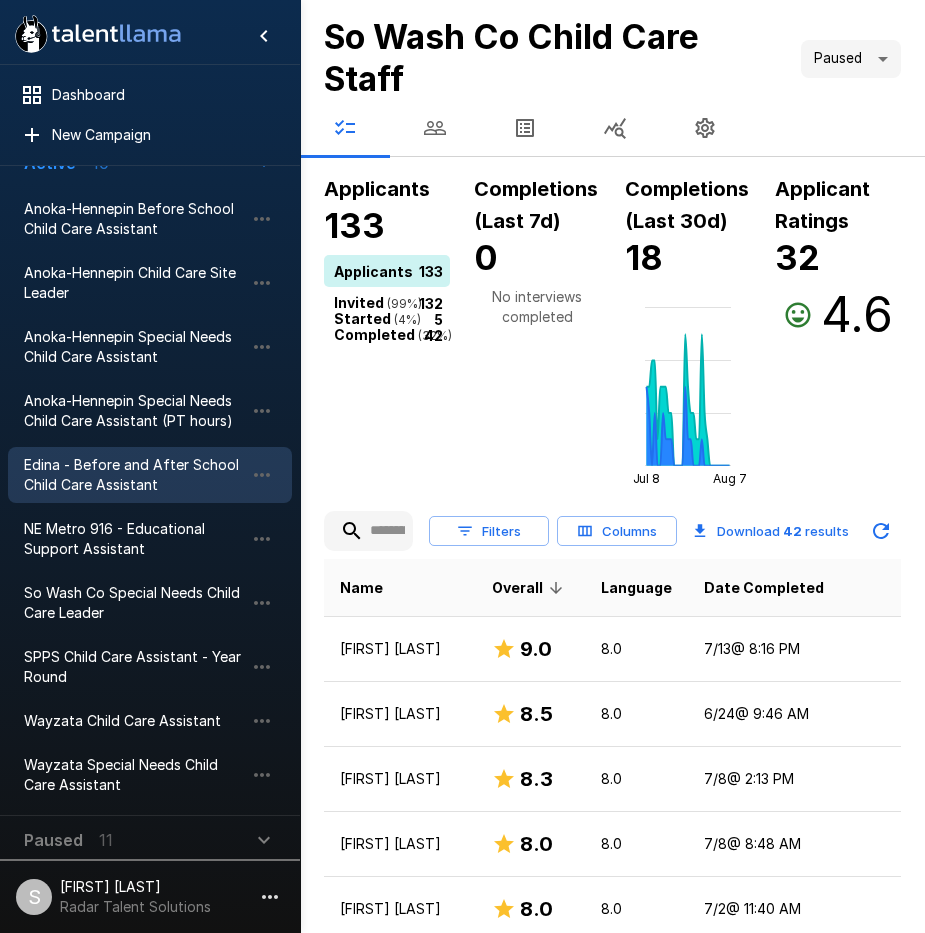 scroll, scrollTop: 0, scrollLeft: 0, axis: both 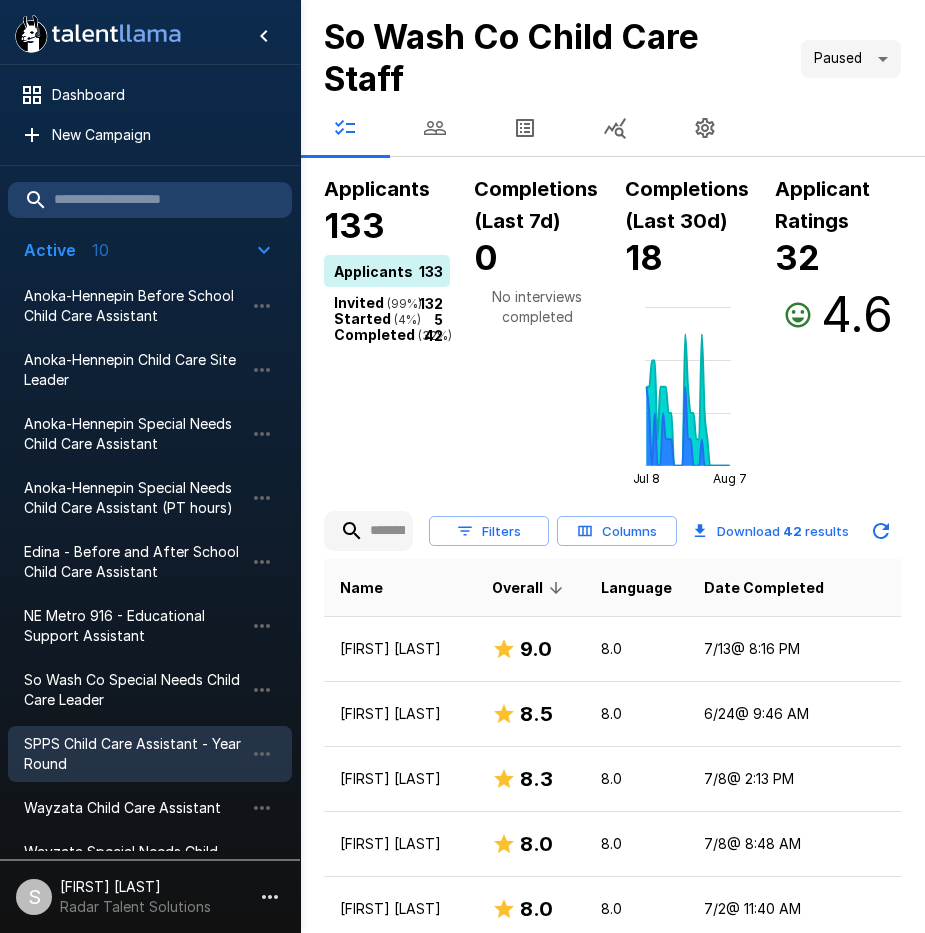 click on "SPPS Child Care Assistant - Year Round" at bounding box center (134, 754) 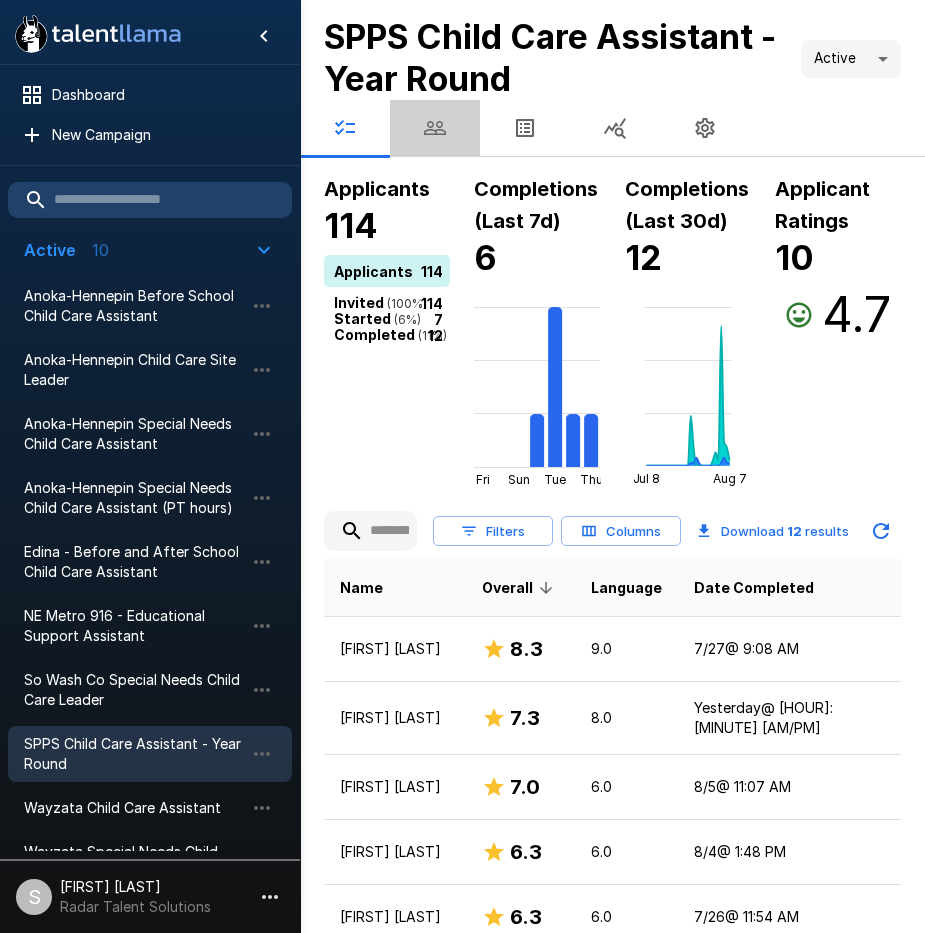 click 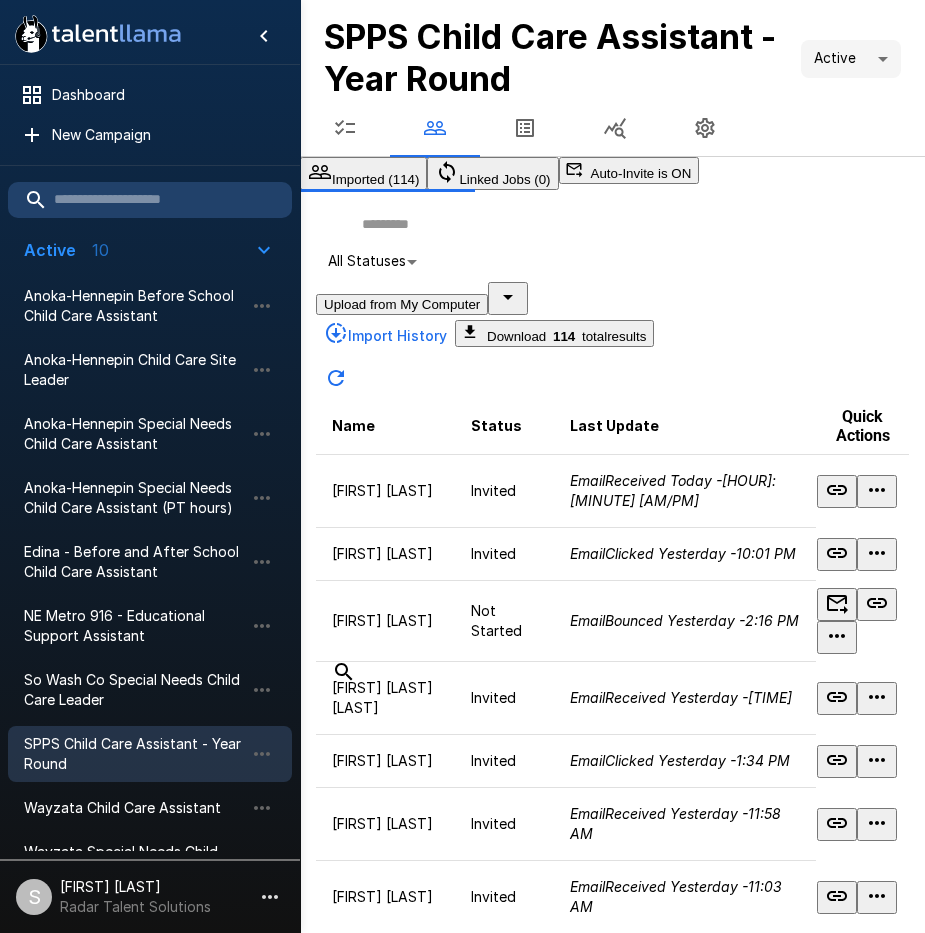 click at bounding box center (612, 224) 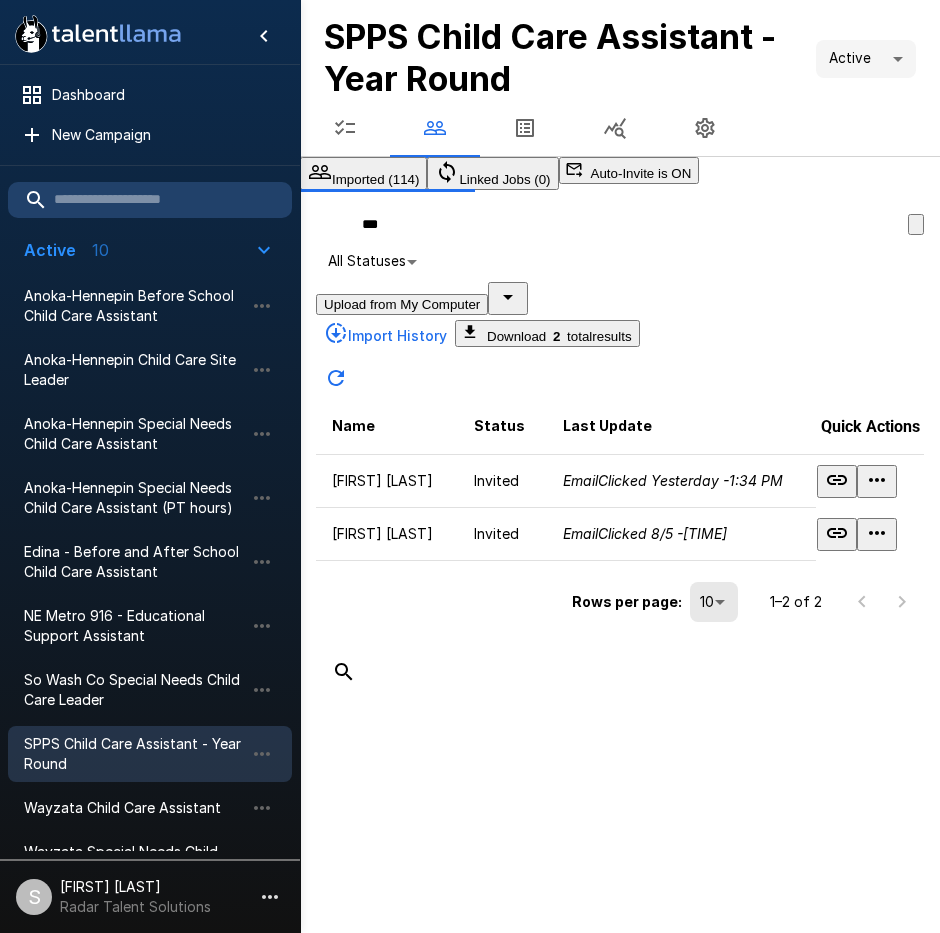 click at bounding box center (877, 481) 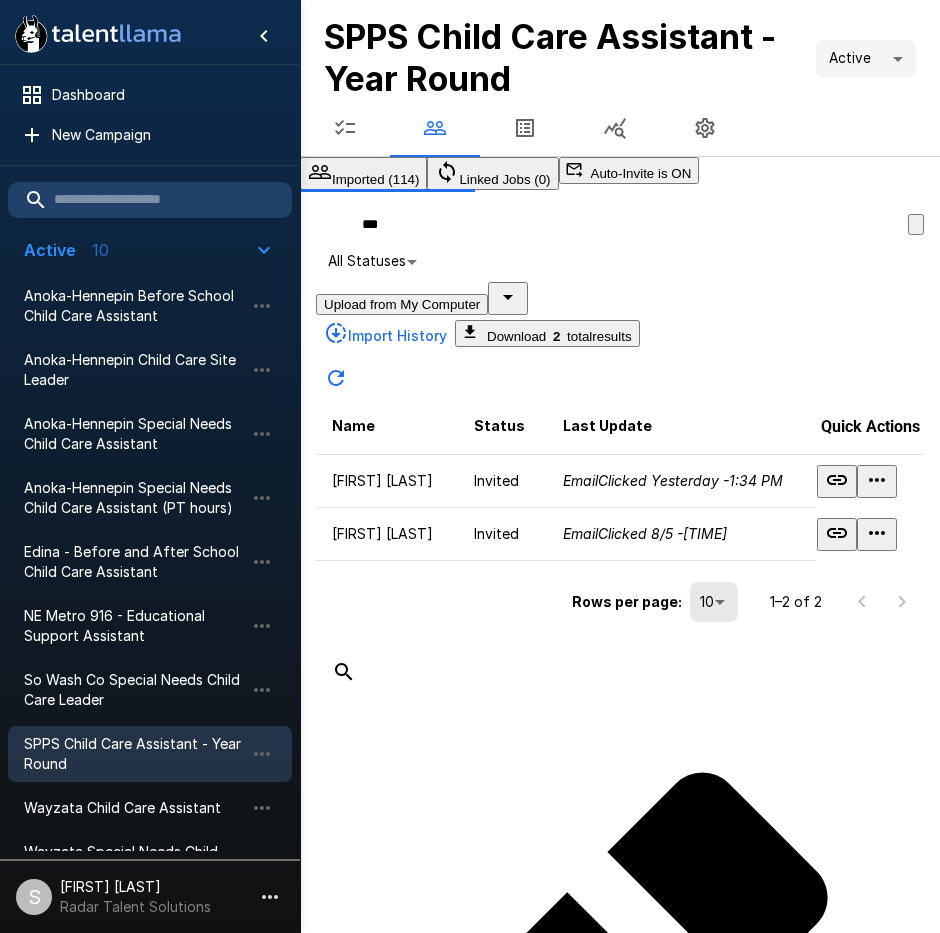 click on "Delete Applicant" at bounding box center (97, 2497) 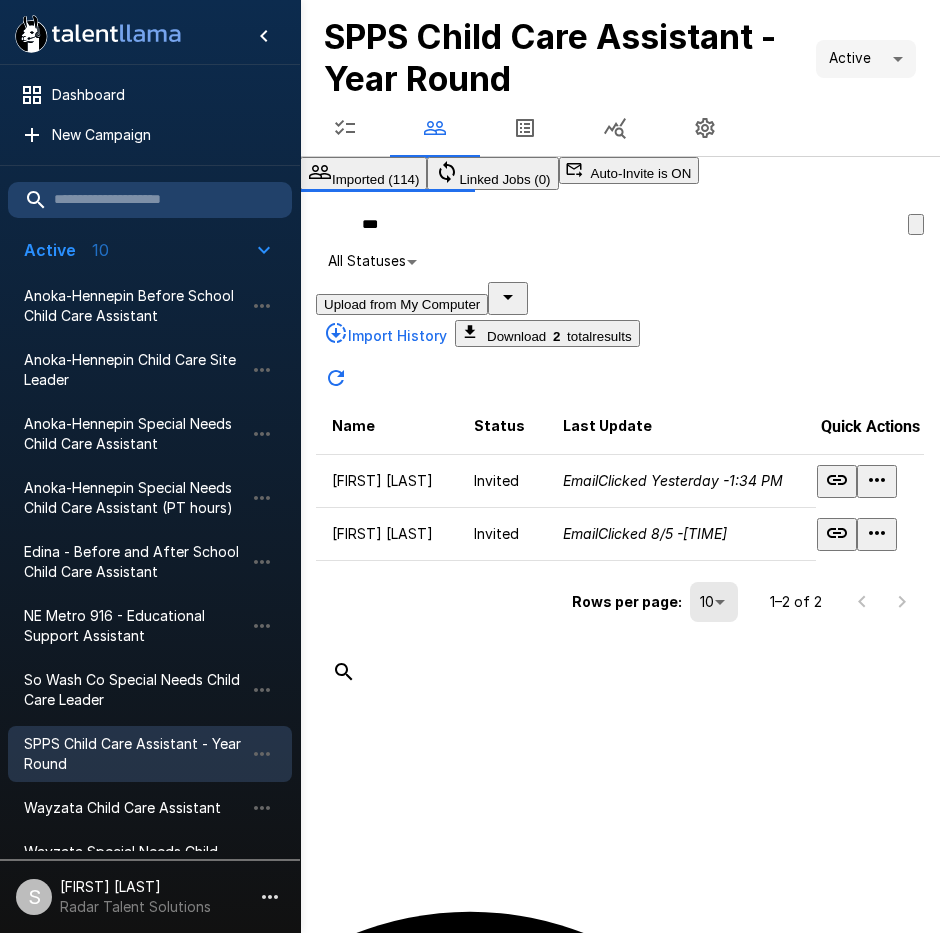 click on "Delete" at bounding box center (92, 1816) 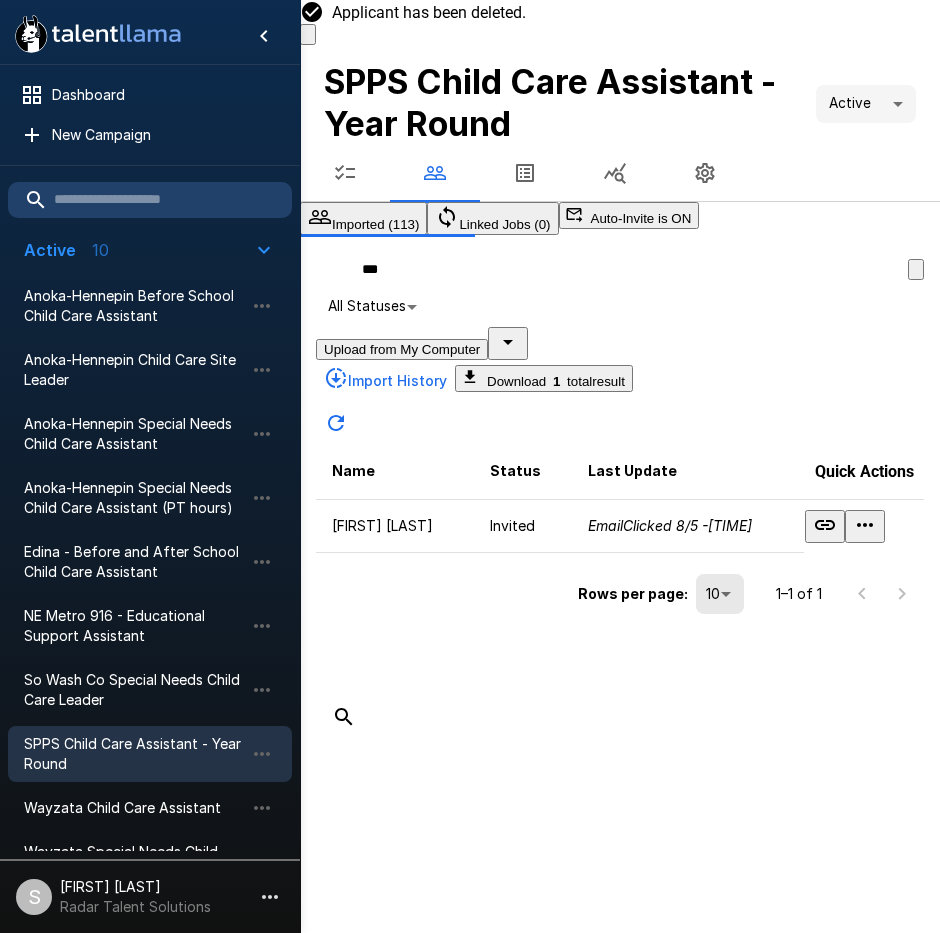 drag, startPoint x: 380, startPoint y: 290, endPoint x: 365, endPoint y: 293, distance: 15.297058 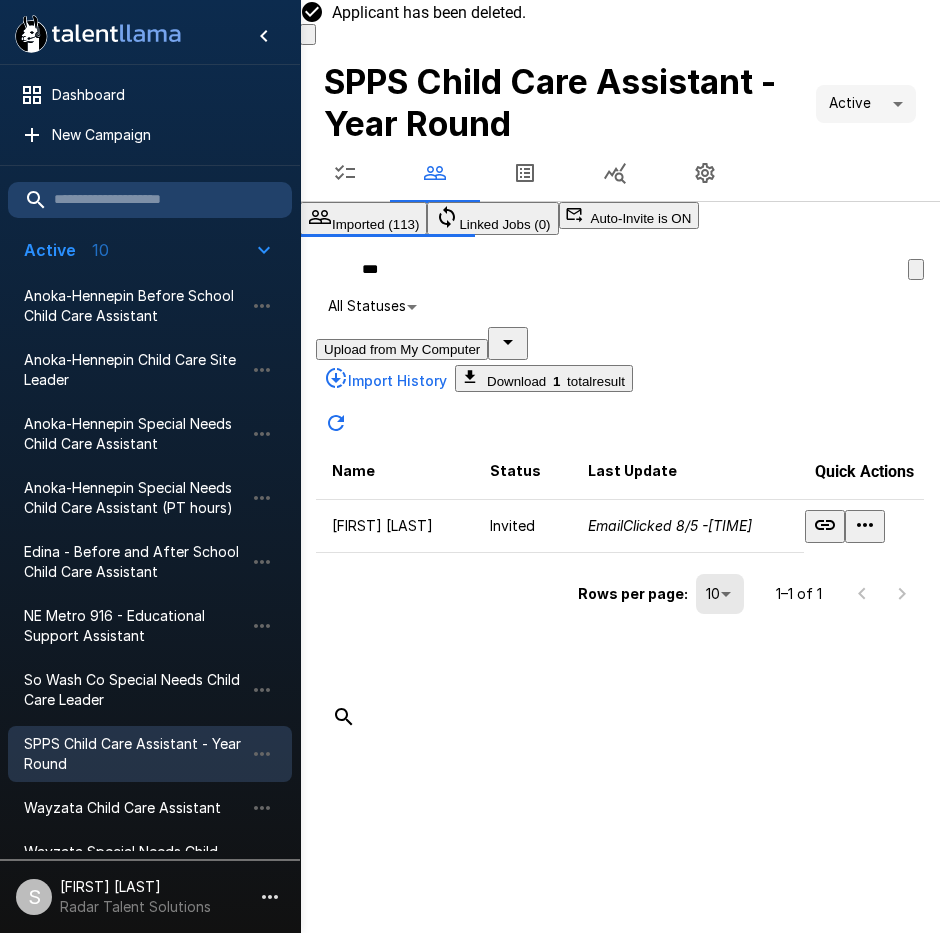 click on "***" at bounding box center [612, 269] 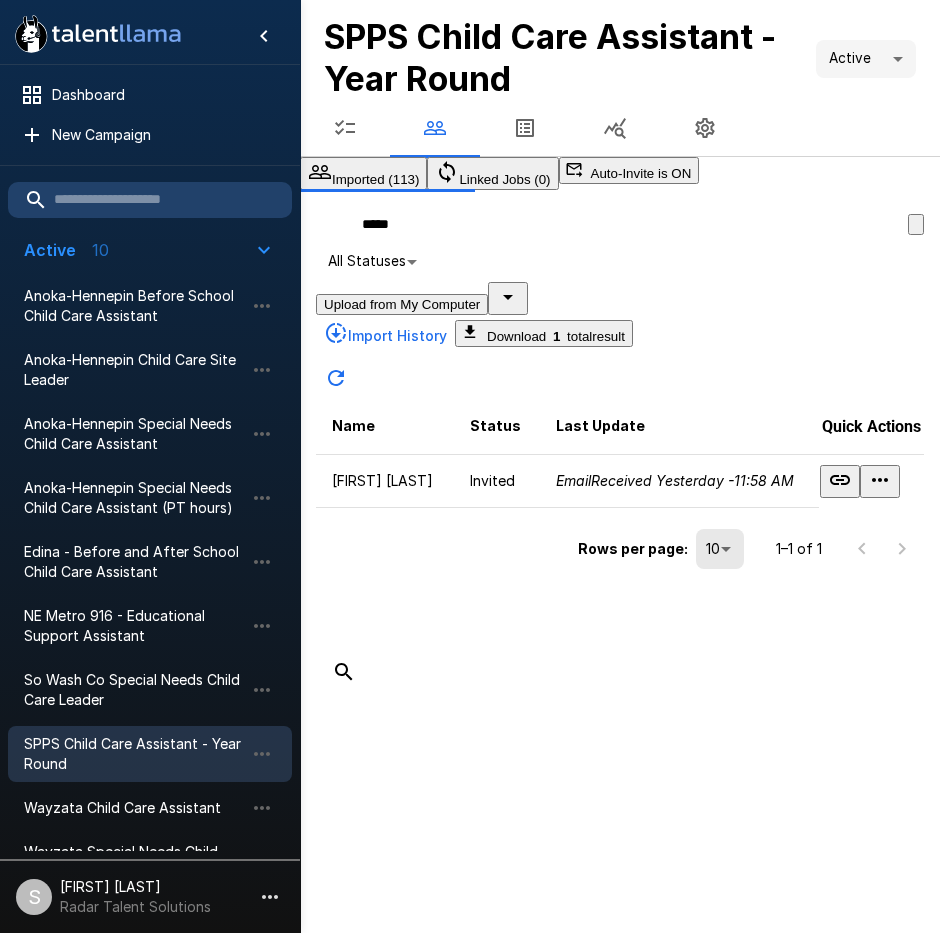 click 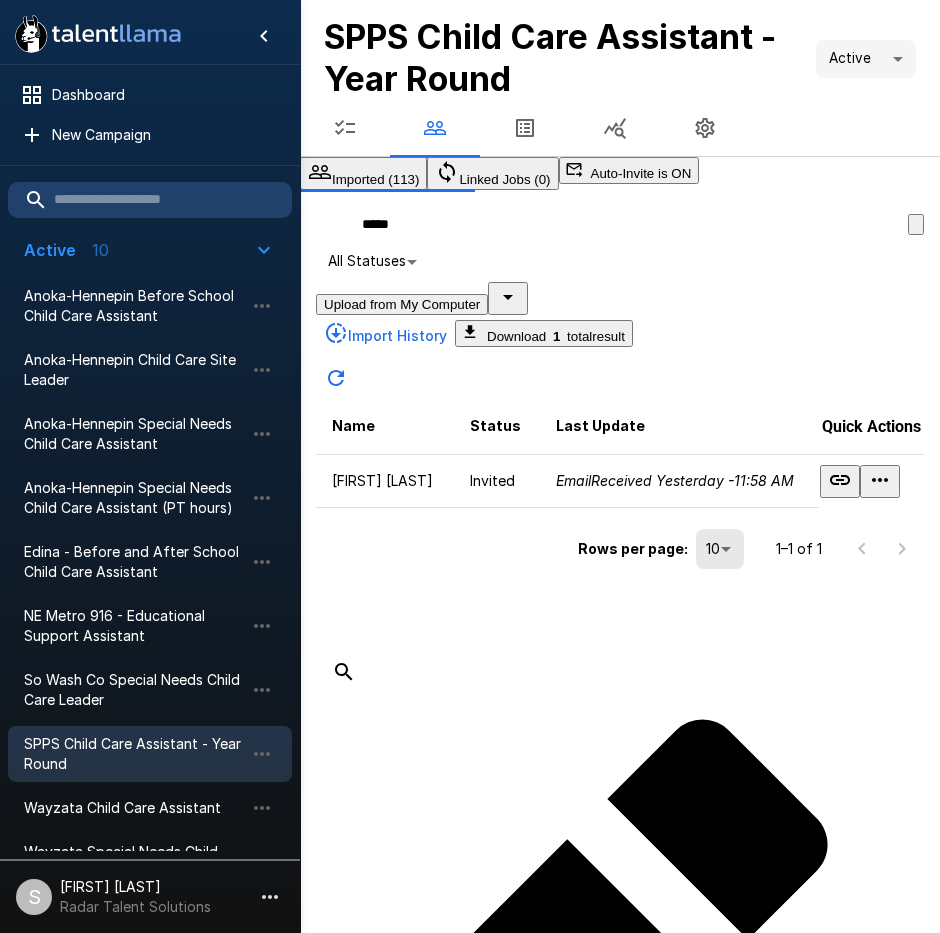 click on "Delete Applicant" at bounding box center [97, 2444] 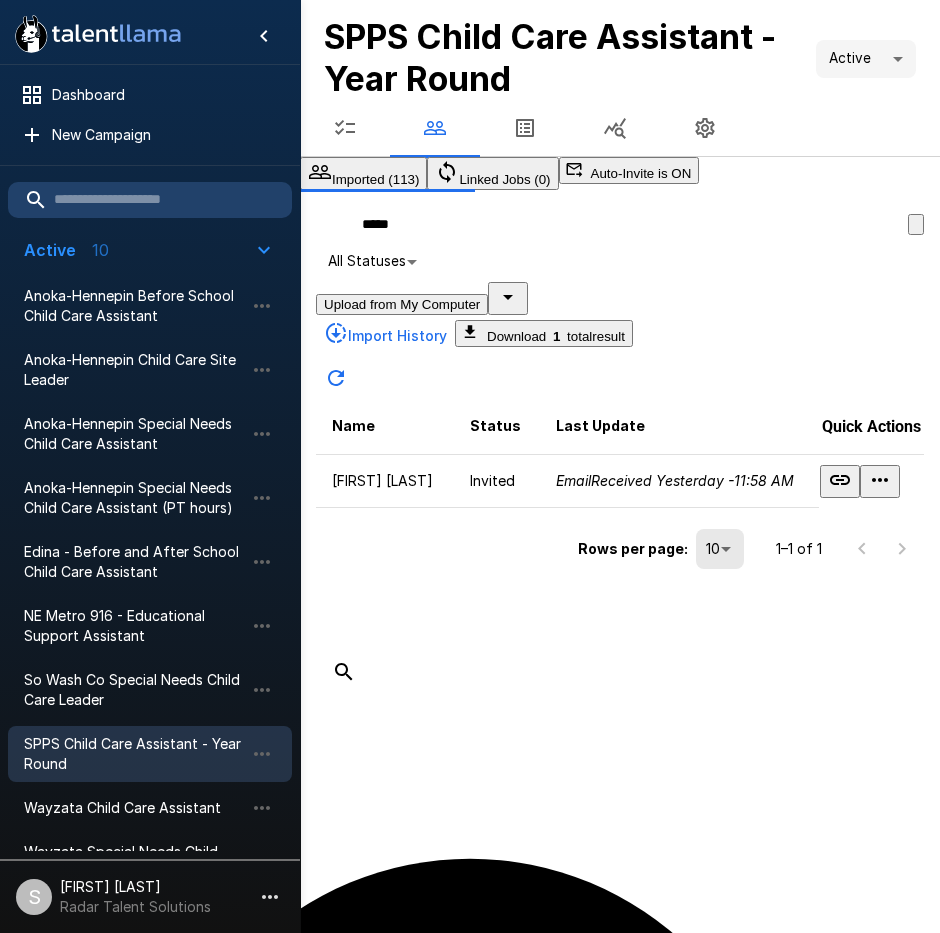 click on "Delete" at bounding box center [92, 1762] 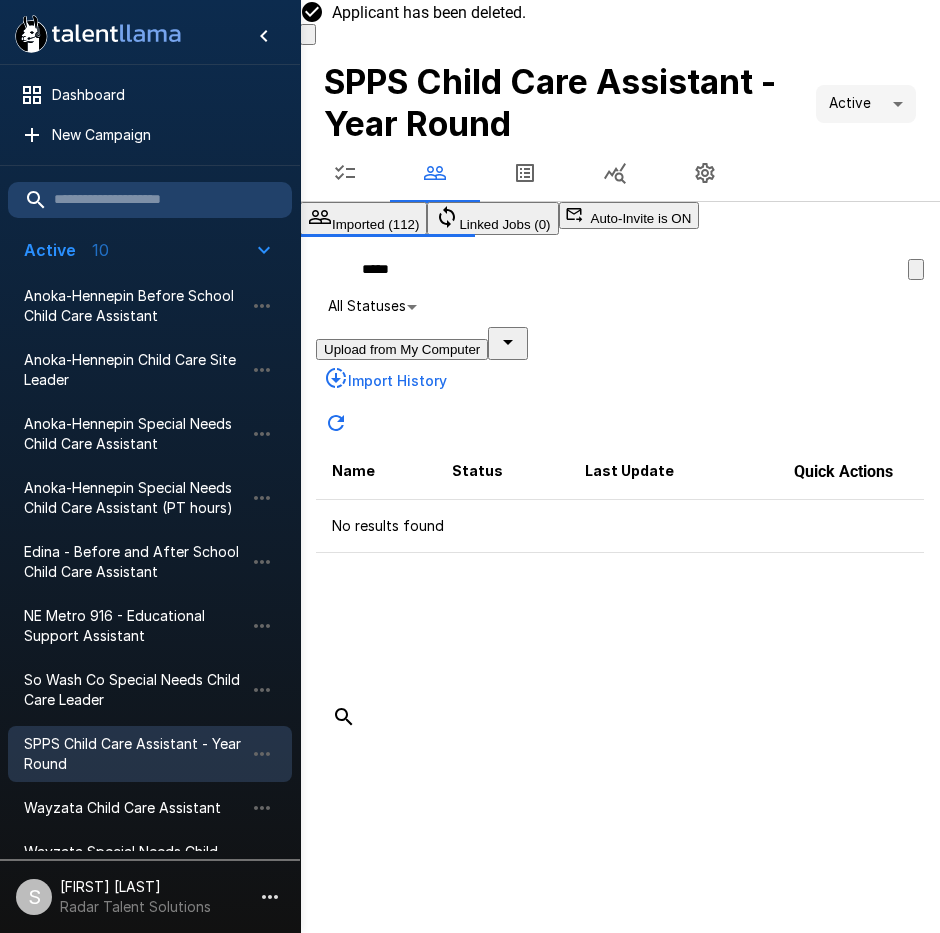 drag, startPoint x: 449, startPoint y: 299, endPoint x: 348, endPoint y: 291, distance: 101.31634 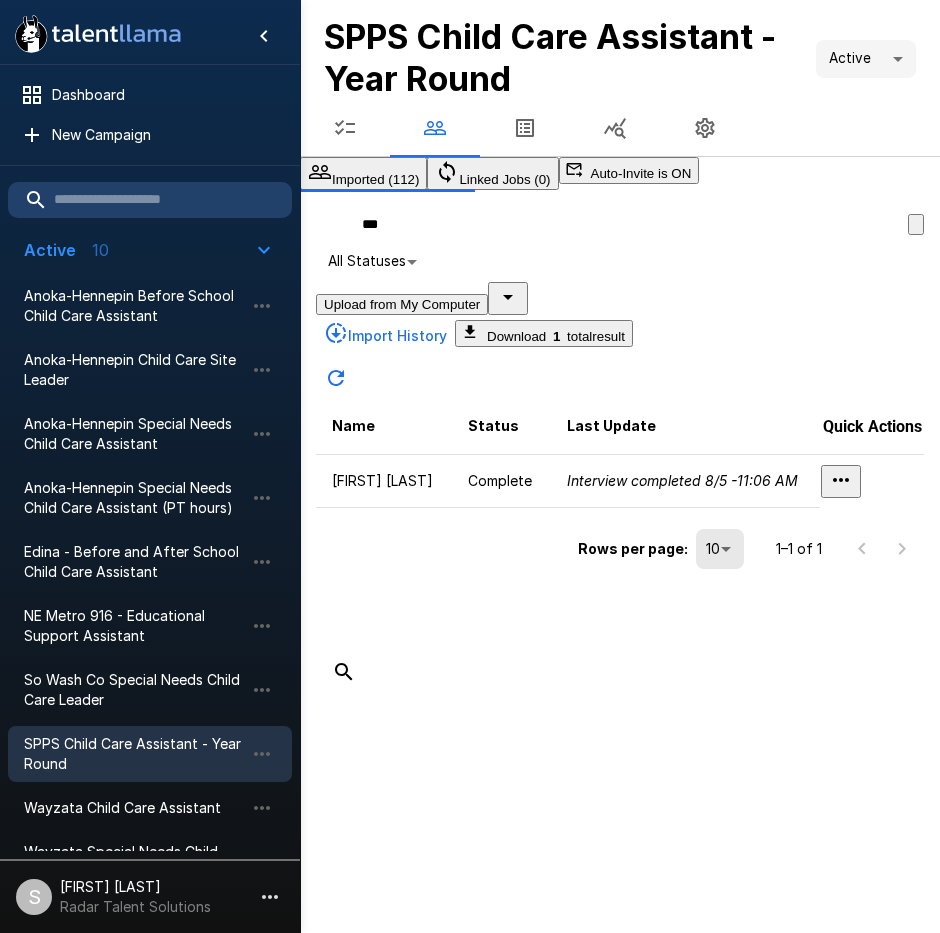 drag, startPoint x: 420, startPoint y: 285, endPoint x: 381, endPoint y: 285, distance: 39 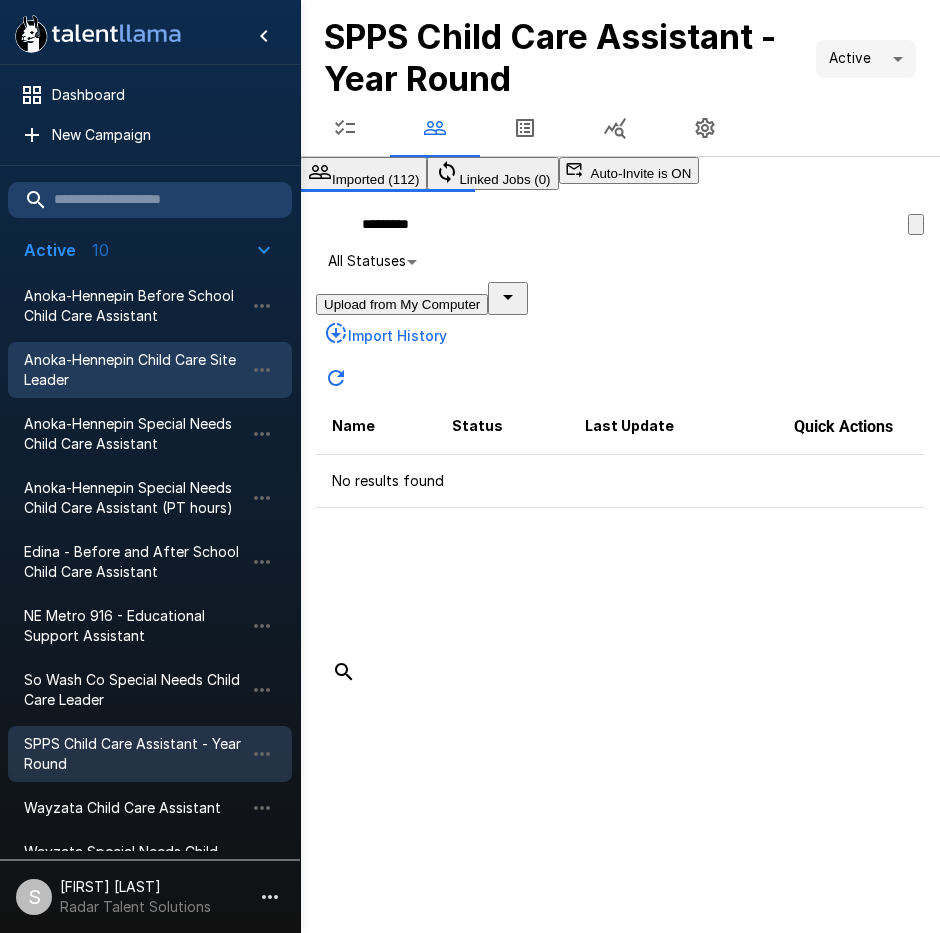 type on "*********" 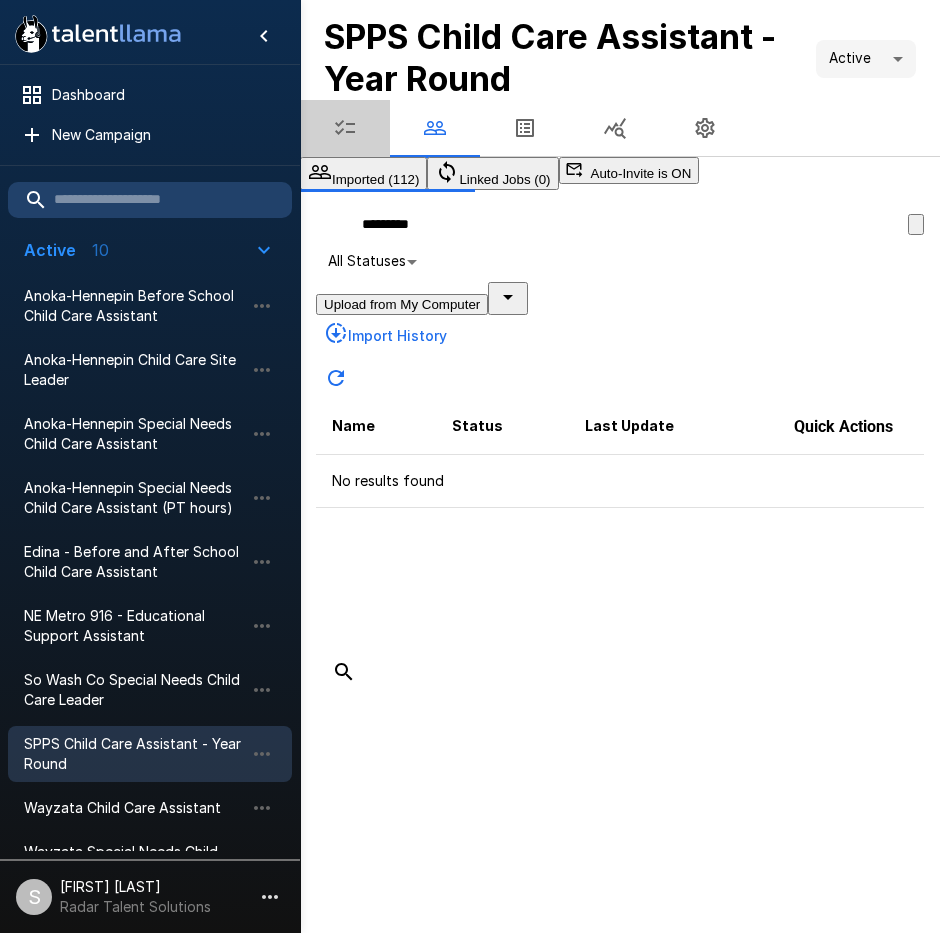 click 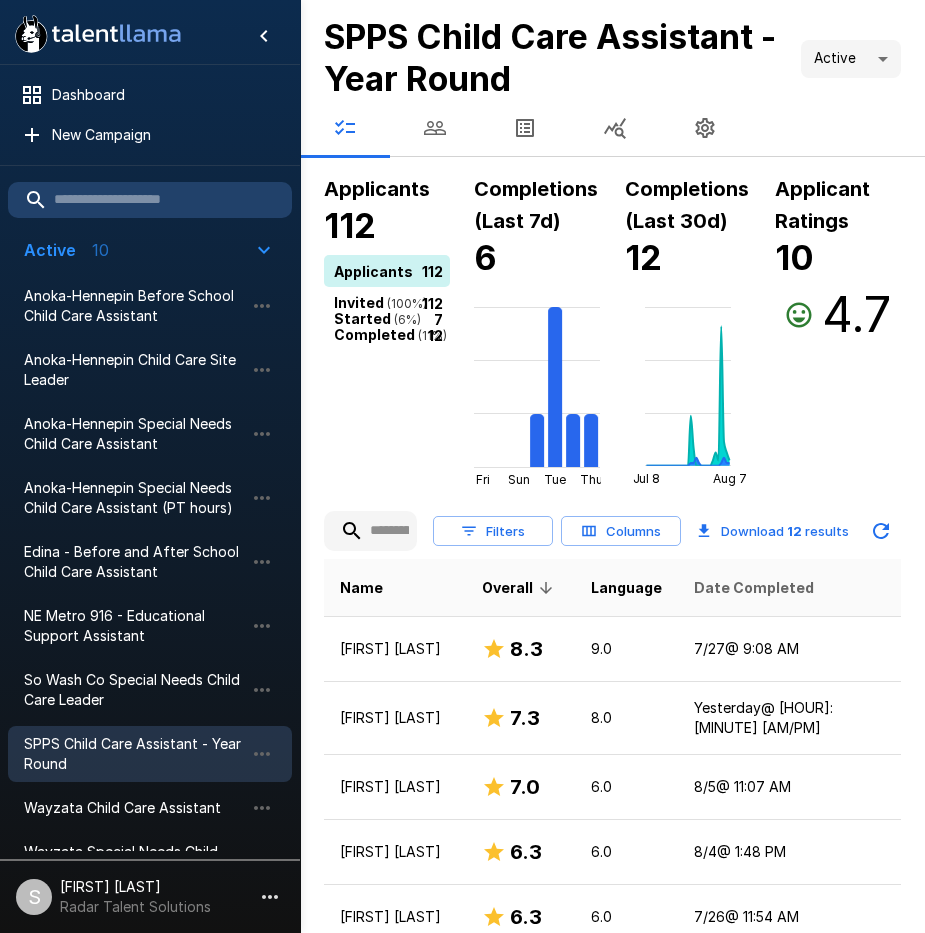 click on "Date Completed" at bounding box center [754, 588] 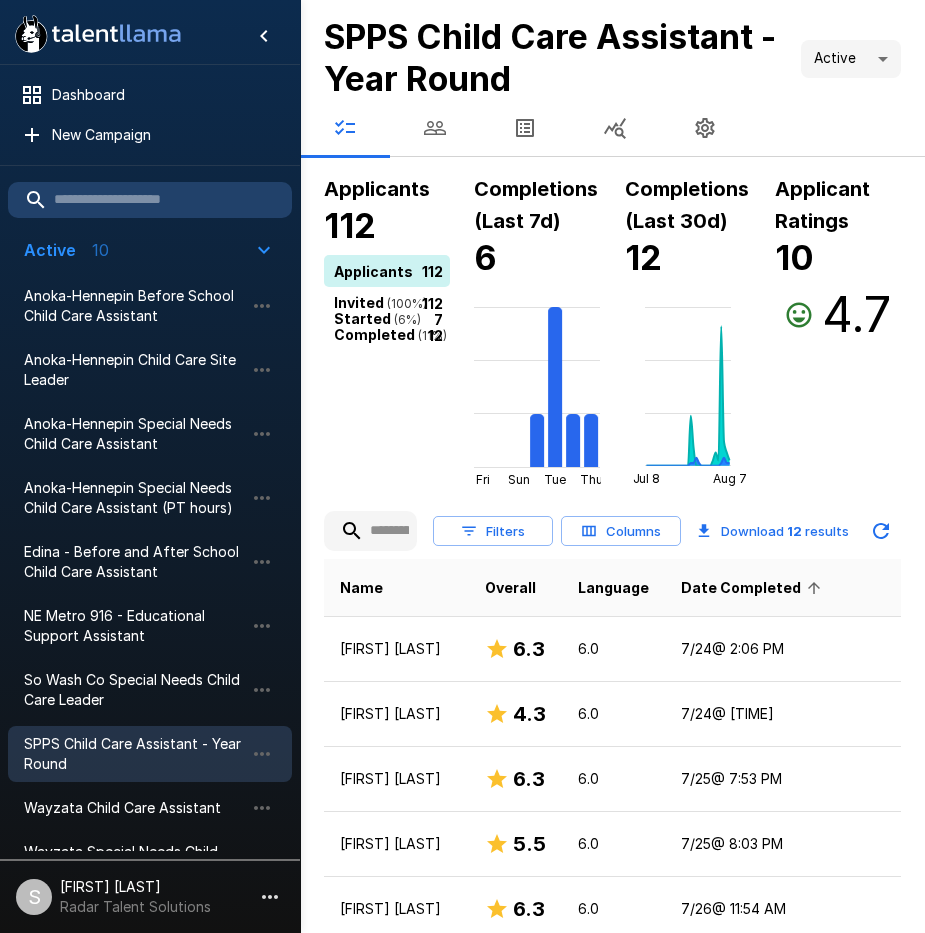 click on "Date Completed" at bounding box center (754, 588) 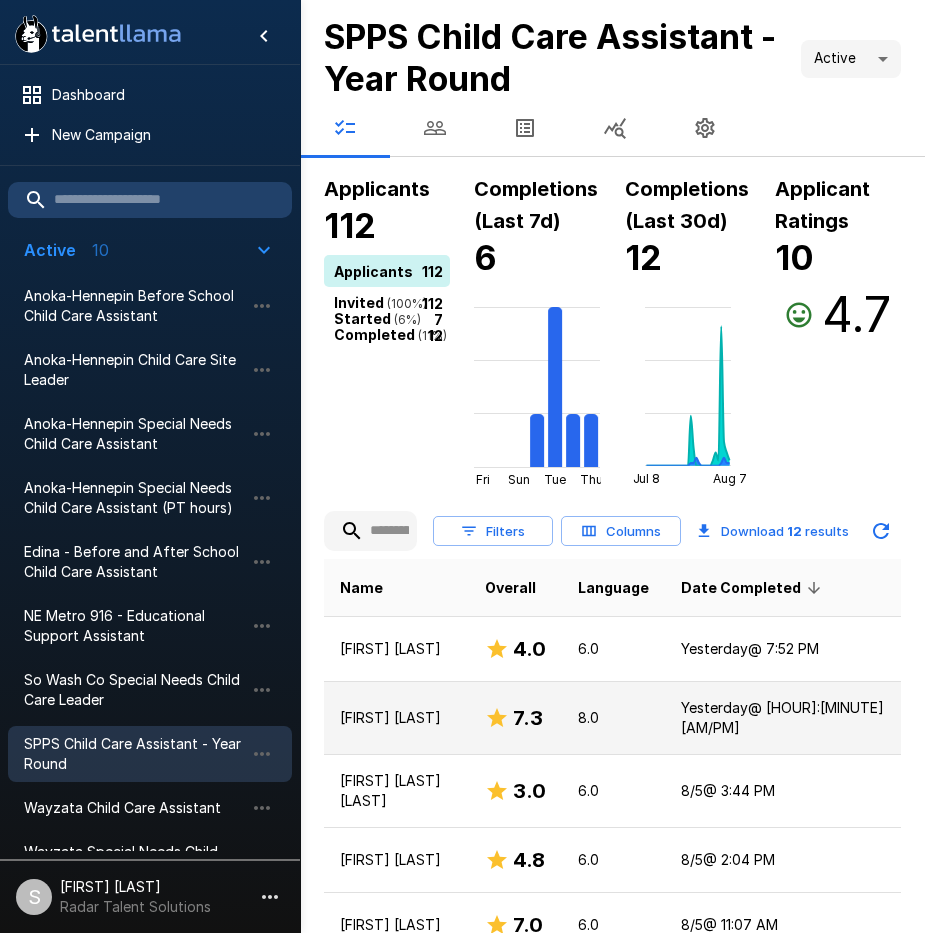click on "[FIRST] [LAST]" at bounding box center (396, 718) 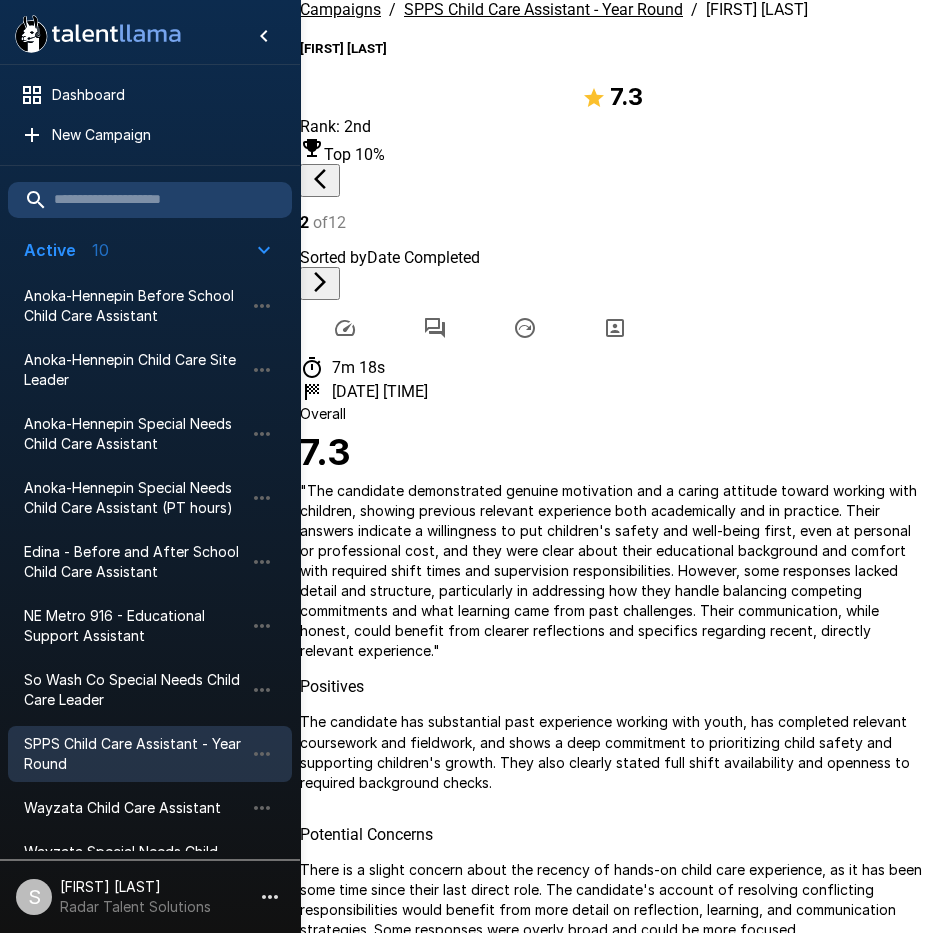 drag, startPoint x: 438, startPoint y: 153, endPoint x: 449, endPoint y: 162, distance: 14.21267 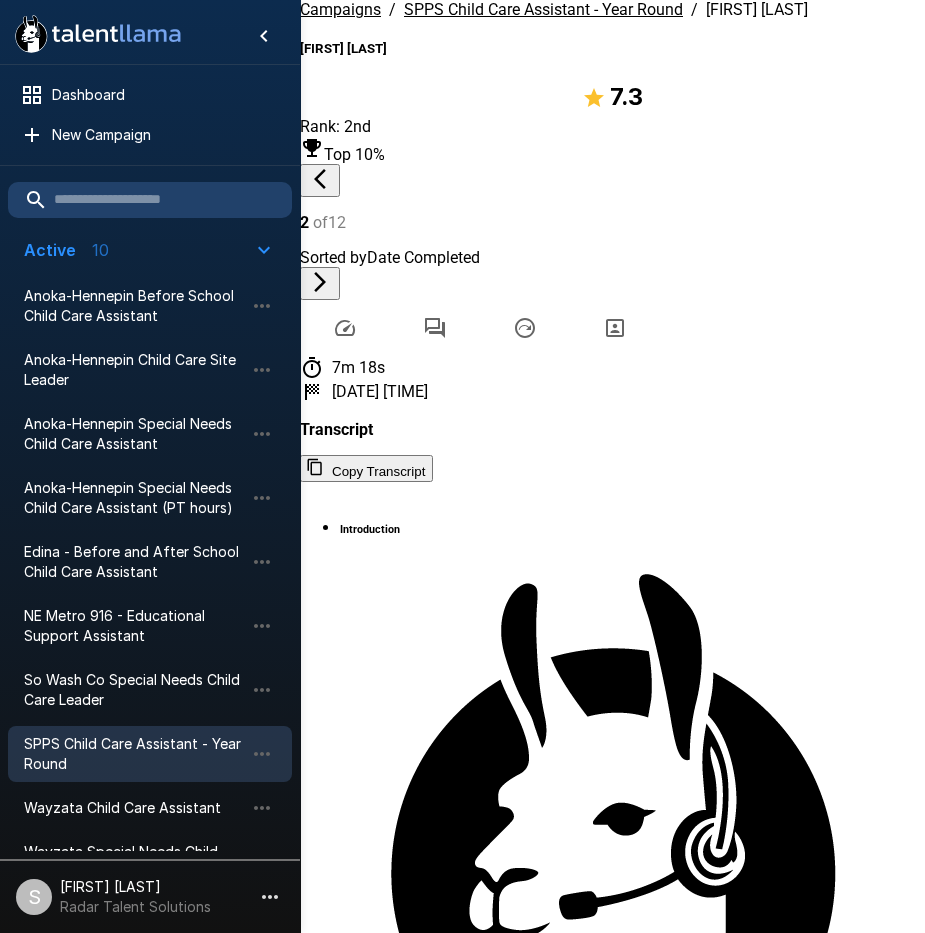scroll, scrollTop: 200, scrollLeft: 0, axis: vertical 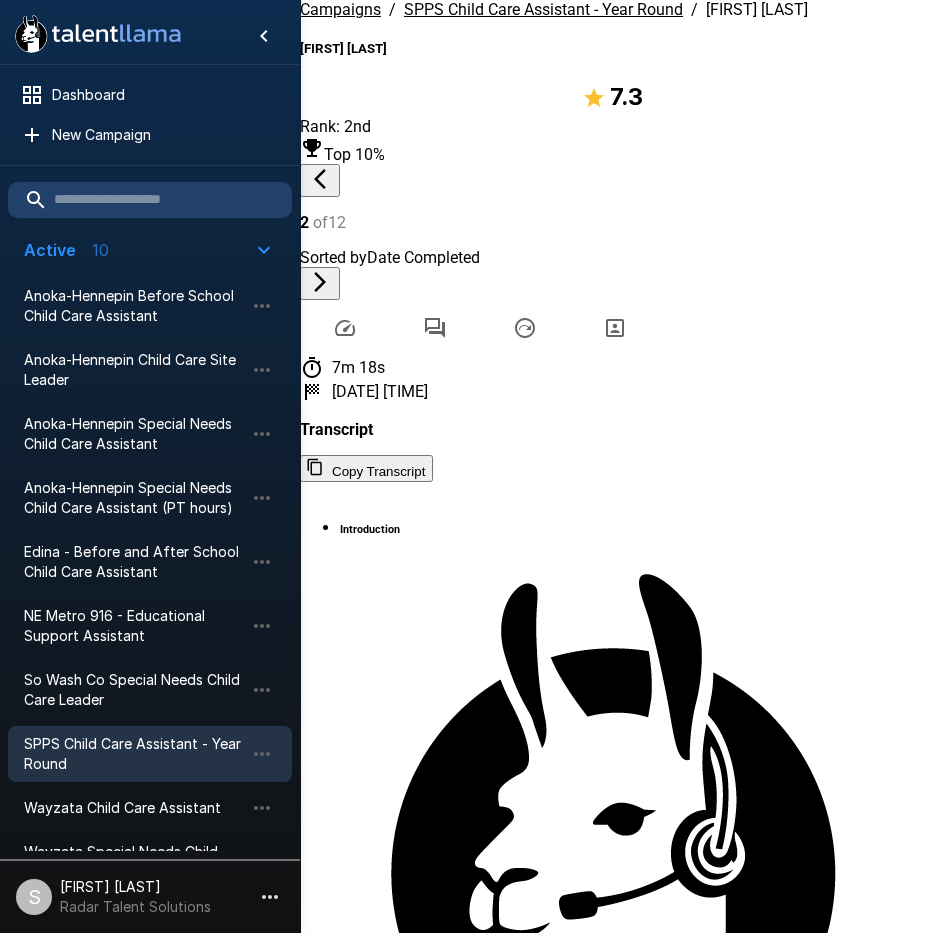 click 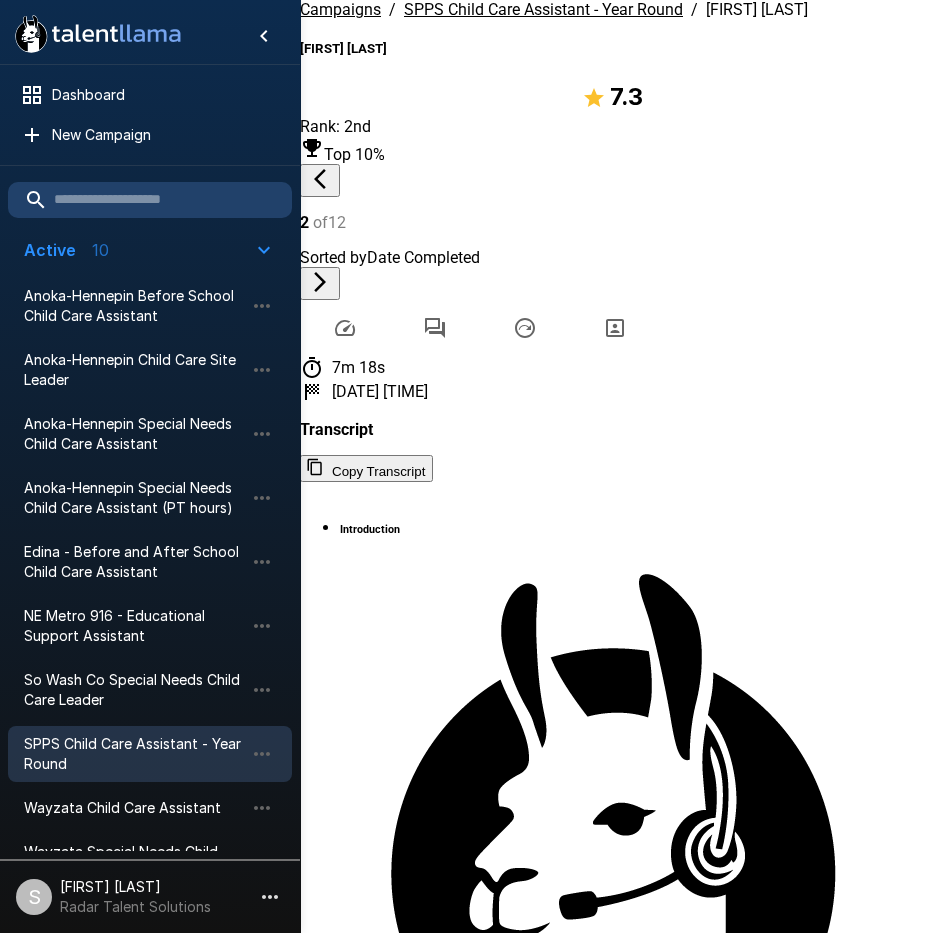 scroll, scrollTop: 0, scrollLeft: 0, axis: both 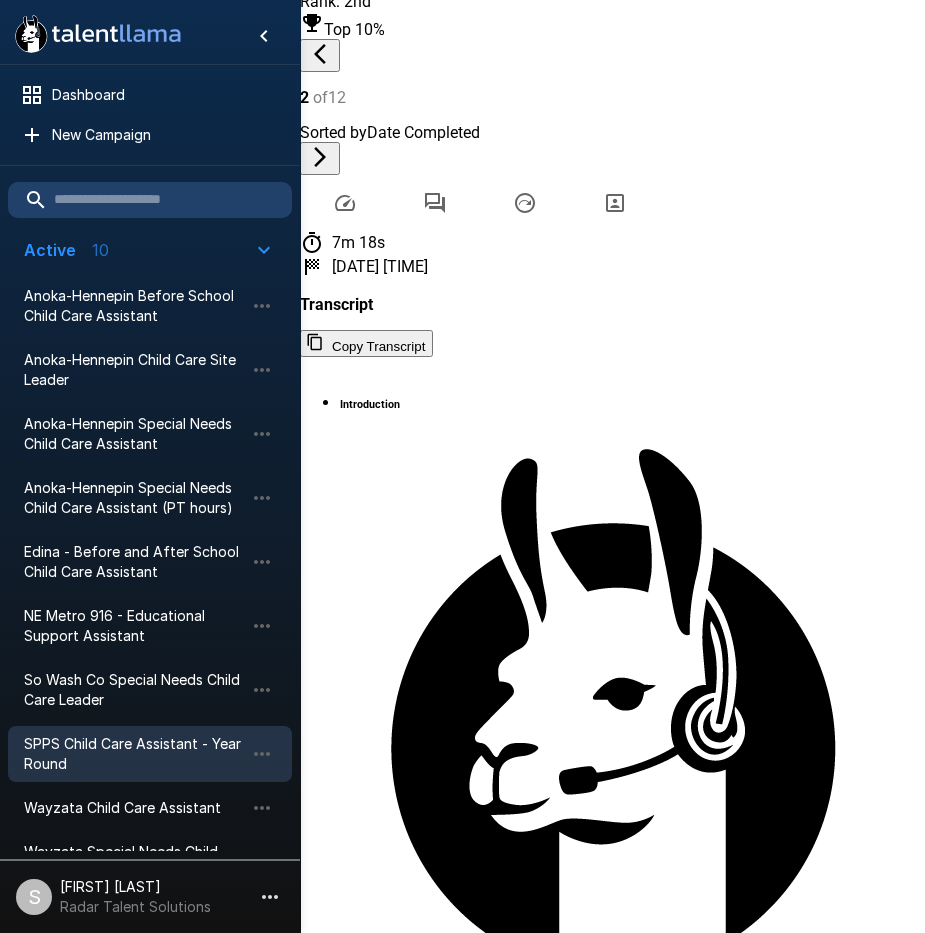 drag, startPoint x: 427, startPoint y: 375, endPoint x: 792, endPoint y: 799, distance: 559.4649 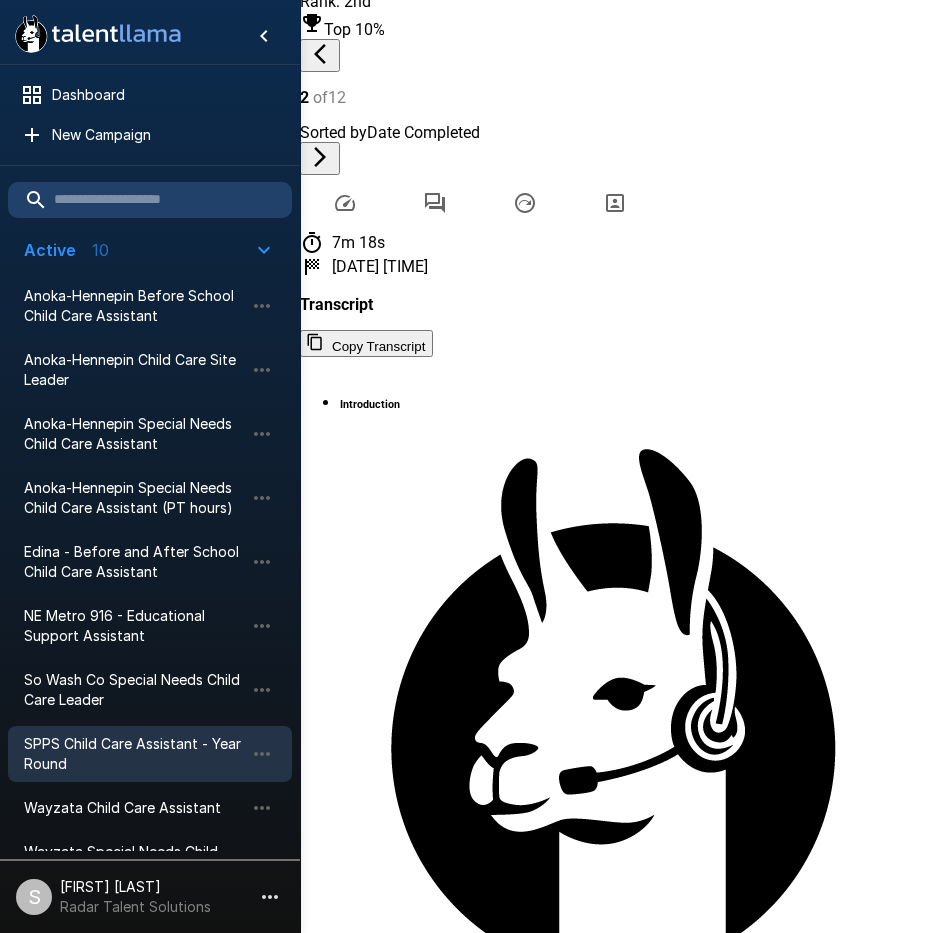 click on "Introduction For help and tips, click the question bubble at the bottom of the screen. Is it ok if I call you [FIRST]? Time to start : [TIME] Yes Listen to audio Transportation Perfect, thanks [FIRST]. Let's get started. Do you have reliable transportation to [CITY], [STATE]? Time to start : [TIME] Yes, I do. I use a transport with the company called Lyft. [NUMBER] x Degree Thank you, [FIRST]. Now, let’s turn to your educational background. Do you have either [NUMBER] college credits in Psychology, Child Development, Education, or [NUMBER] hours of training in child care or a related field, or a combination of the two? Please provide details Time to start : [TIME] Yes, I do. I graduated from [UNIVERSITY] in [YEAR]. Listen to audio Time to start : [TIME] Yes, no problem. I have roughly [NUMBER] classes, [NUMBER] credits, [NUMBER] hours of Psychology, [NUMBER] hours in Child Development, maybe [NUMBER] credits in Education, and also a field experience as a youth pastor. Listen to audio Experience hours Time to start : [TIME] Listen to audio" at bounding box center [612, 6059] 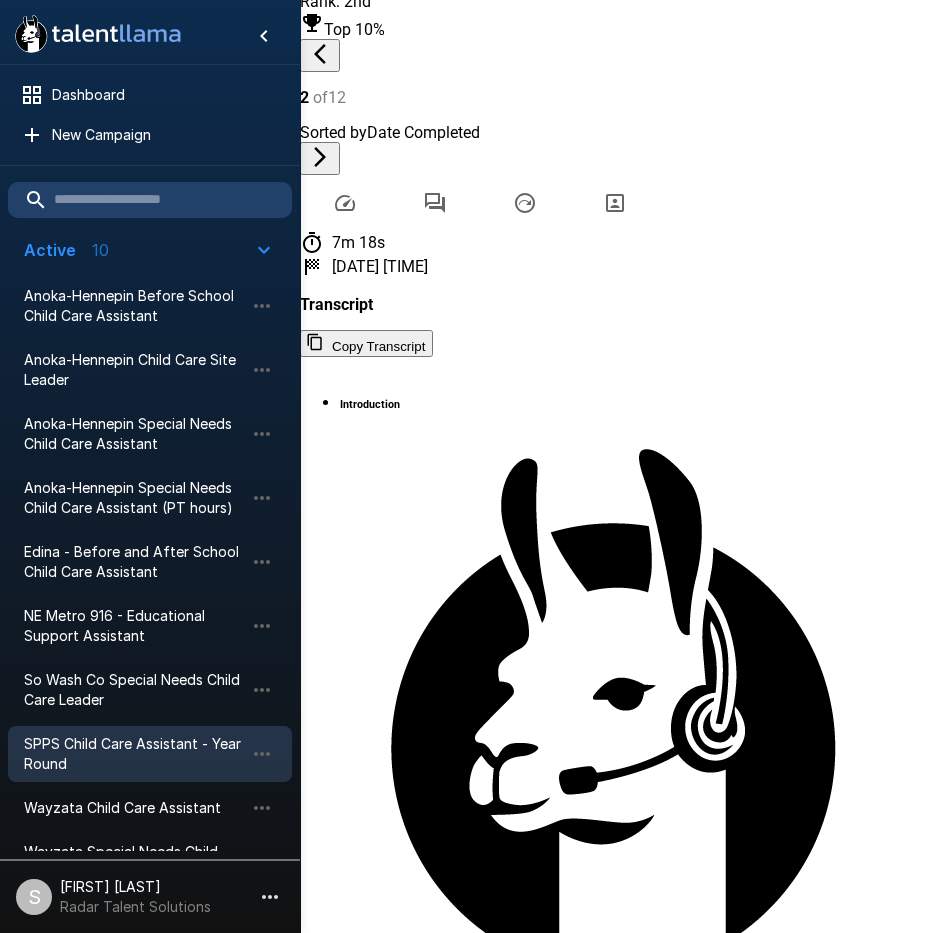 scroll, scrollTop: 0, scrollLeft: 0, axis: both 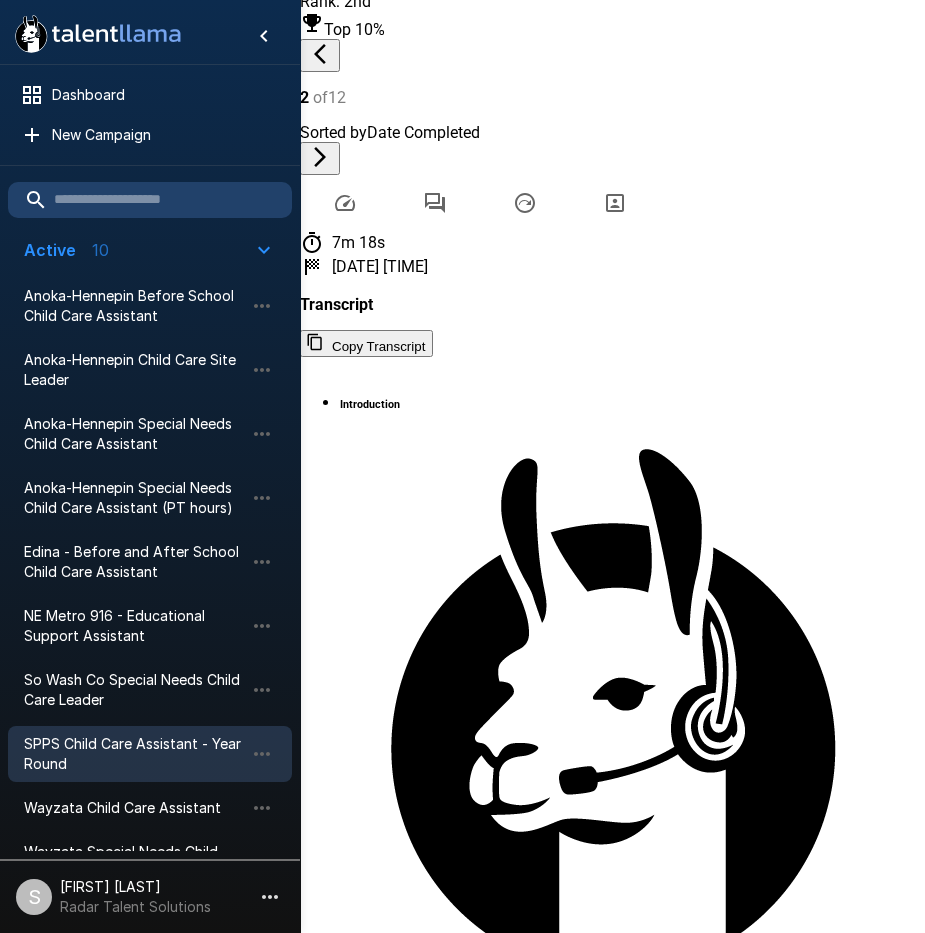 click 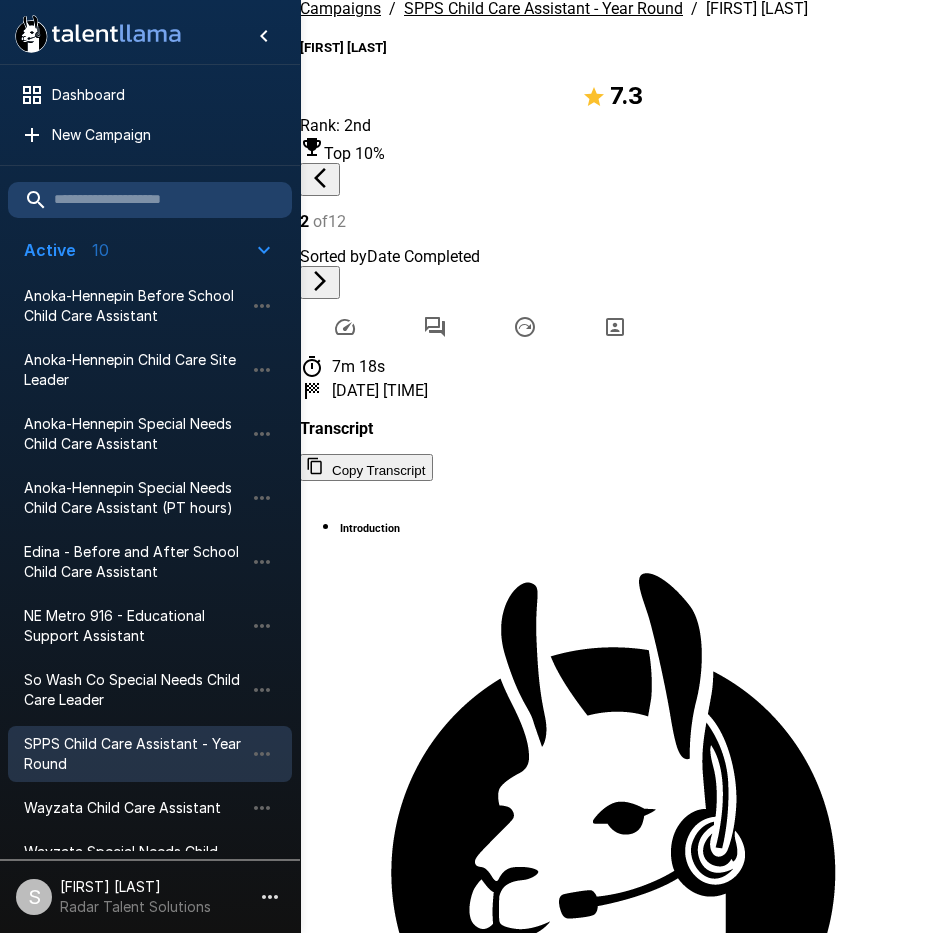 scroll, scrollTop: 0, scrollLeft: 0, axis: both 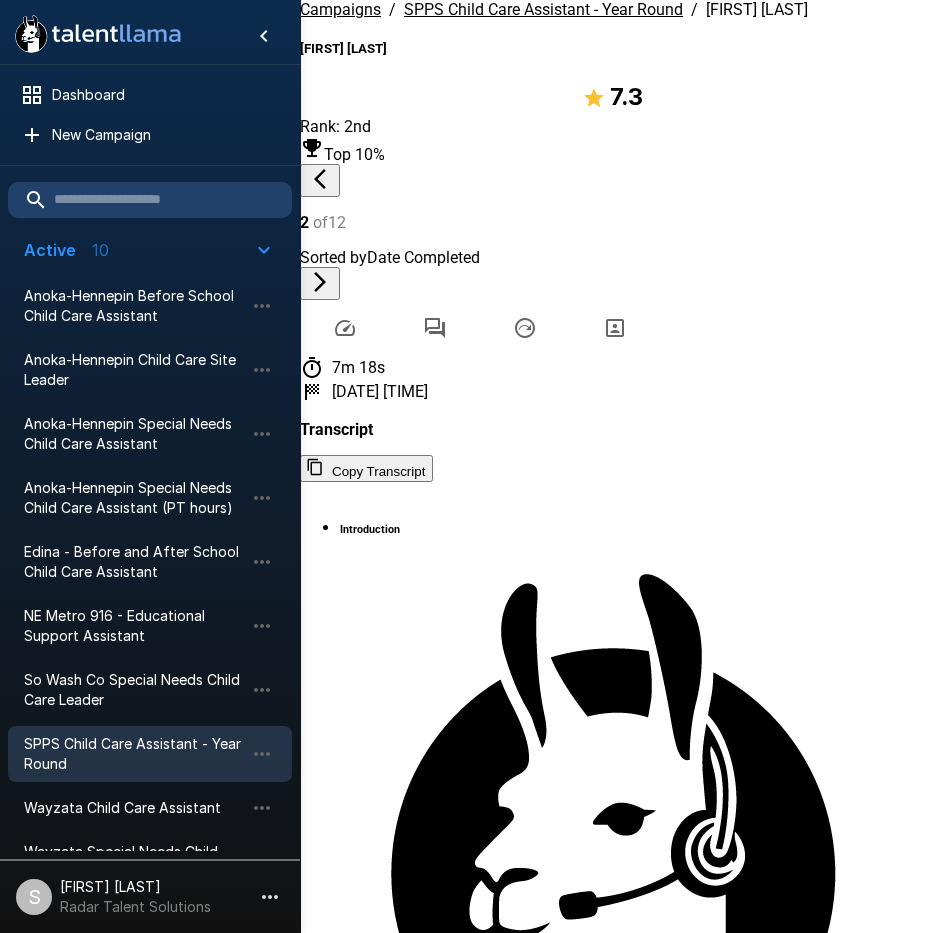 click on "SPPS Child Care Assistant - Year Round" at bounding box center (543, 9) 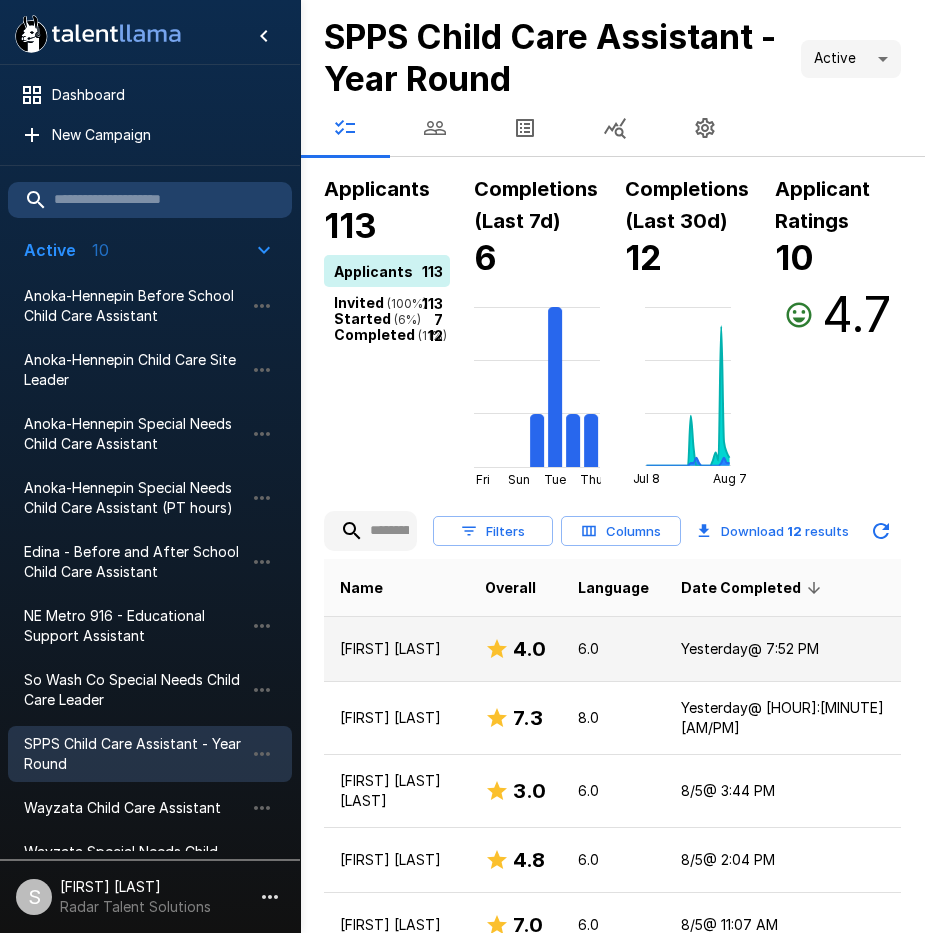 click on "[FIRST] [LAST]" at bounding box center (396, 649) 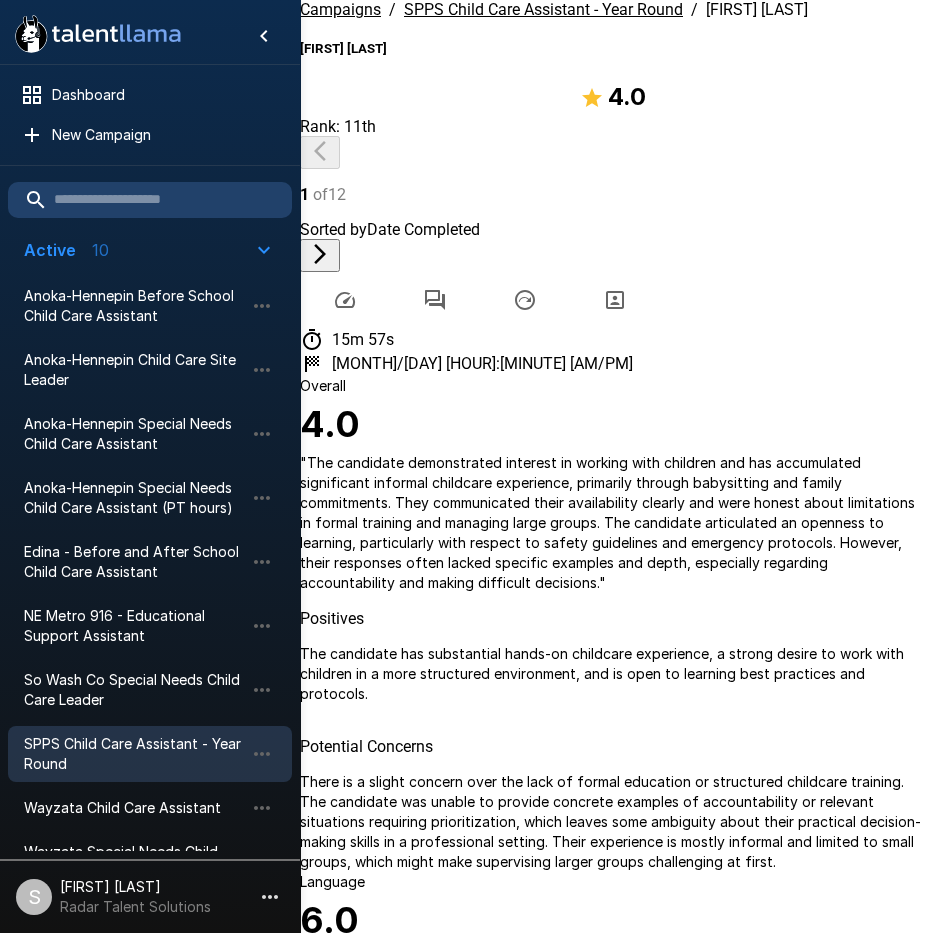 click 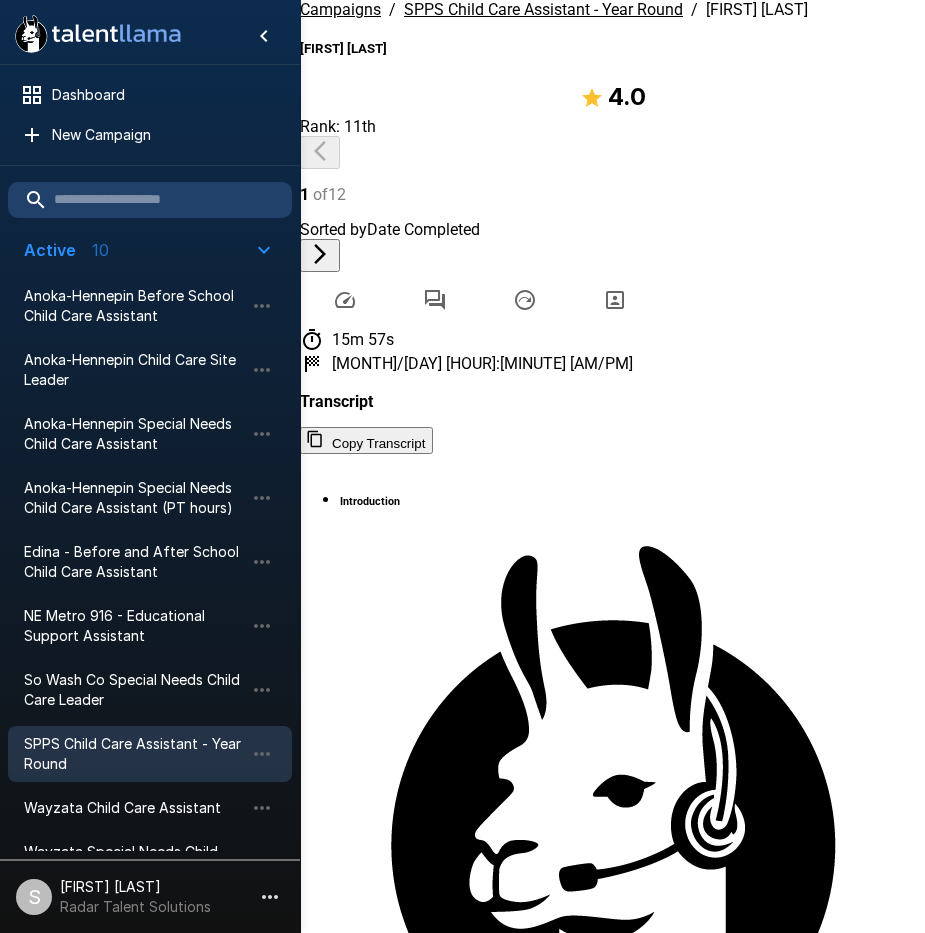 scroll, scrollTop: 0, scrollLeft: 0, axis: both 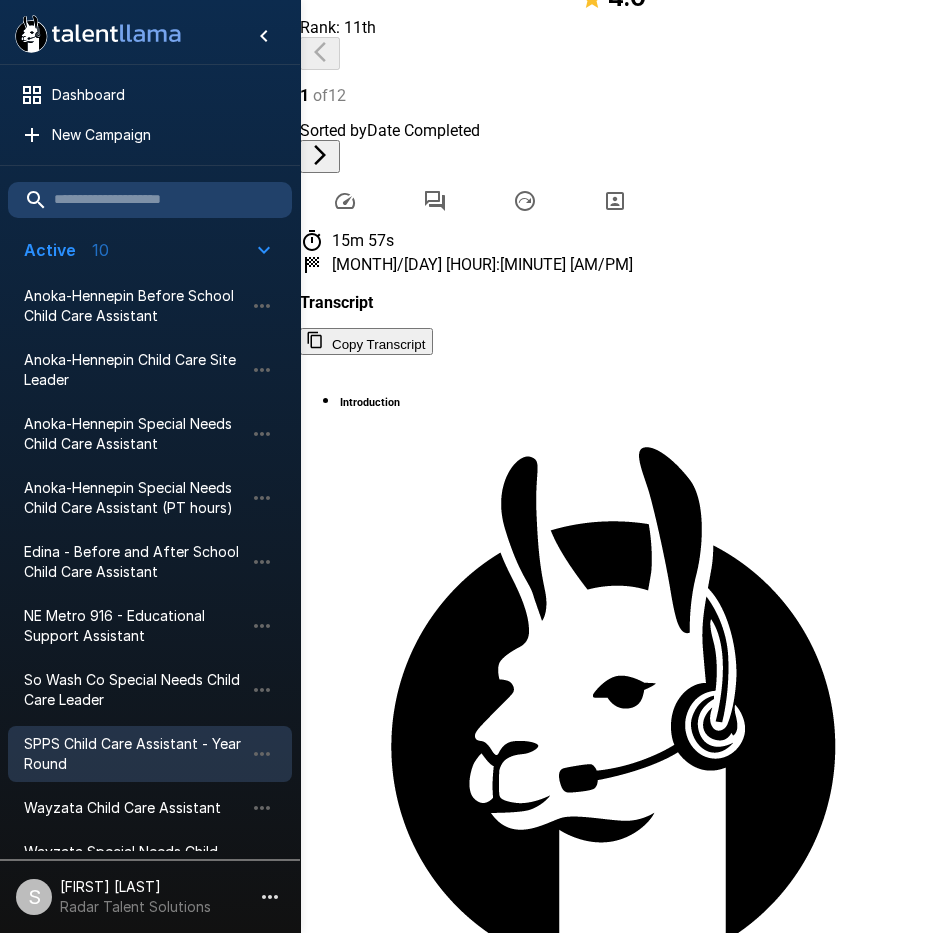 drag, startPoint x: 431, startPoint y: 351, endPoint x: 830, endPoint y: 808, distance: 606.67126 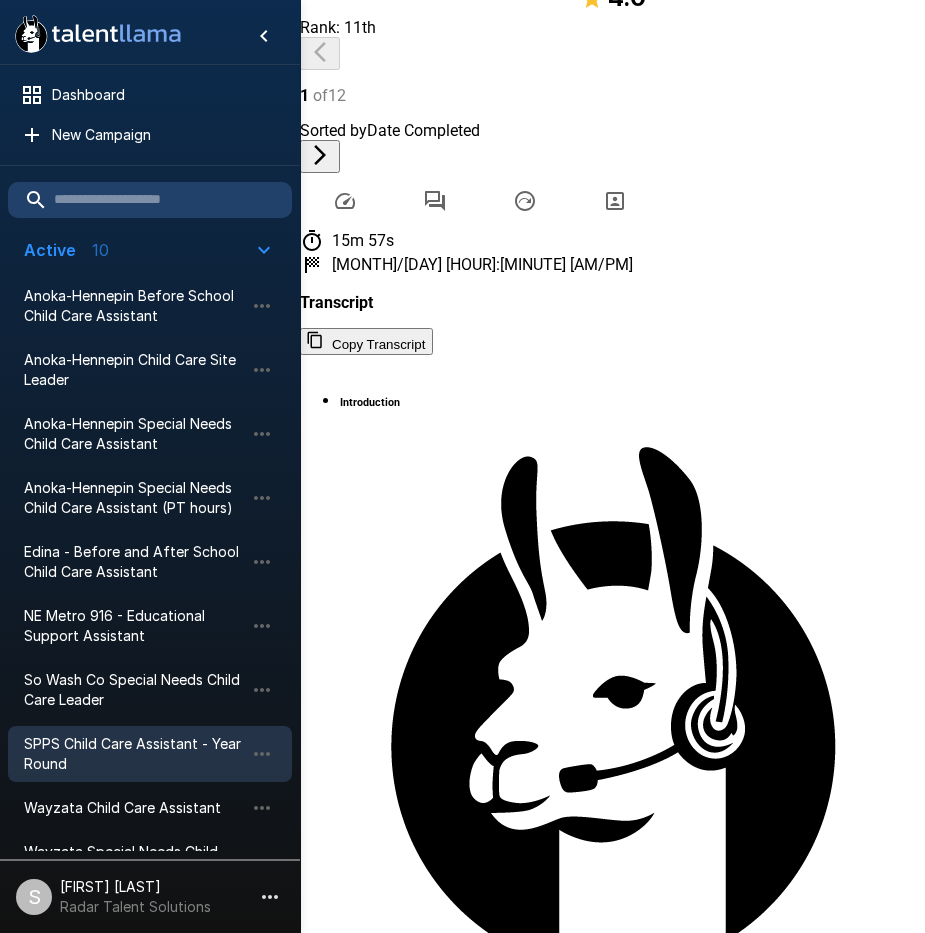 click on "Introduction For help and tips, click the question bubble at the bottom of the screen. Is it ok if I call you [FIRST]? Time to start : 0 : 16 Yes Listen to audio Transportation Perfect, thanks [FIRST]. Let's get started. Do you have reliable transportation to St. Paul, MN? Time to start : 0 : 14 Yes, I do. Listen to audio Degree Thank you for sharing that. Now, let's discuss your degree background. Do you have either 12 college credits in Psychology, Child Development, Education, or 120 hours of training in child care or a related field, or a combination of the two? Please provide details Time to start : 0 : 28 I don't have any like, uh, what is it called? Like traditional training, I guess, but I do, I have worked with kids before and stuff like that. Listen to audio Thank you for explaining. Can you clarify if you have completed any formal coursework in Psychology, Child Development, or Education, or any structured training programs related to child care, even if it was not a college class? Time to start" at bounding box center [612, 6606] 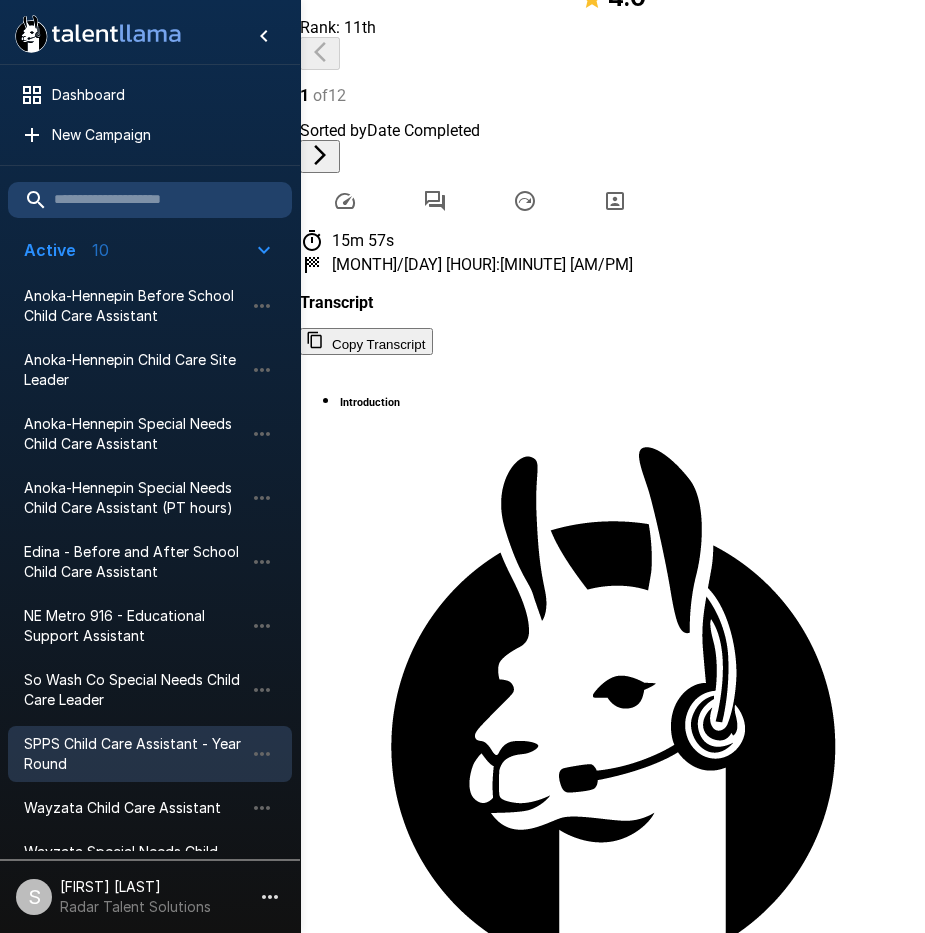scroll, scrollTop: 0, scrollLeft: 0, axis: both 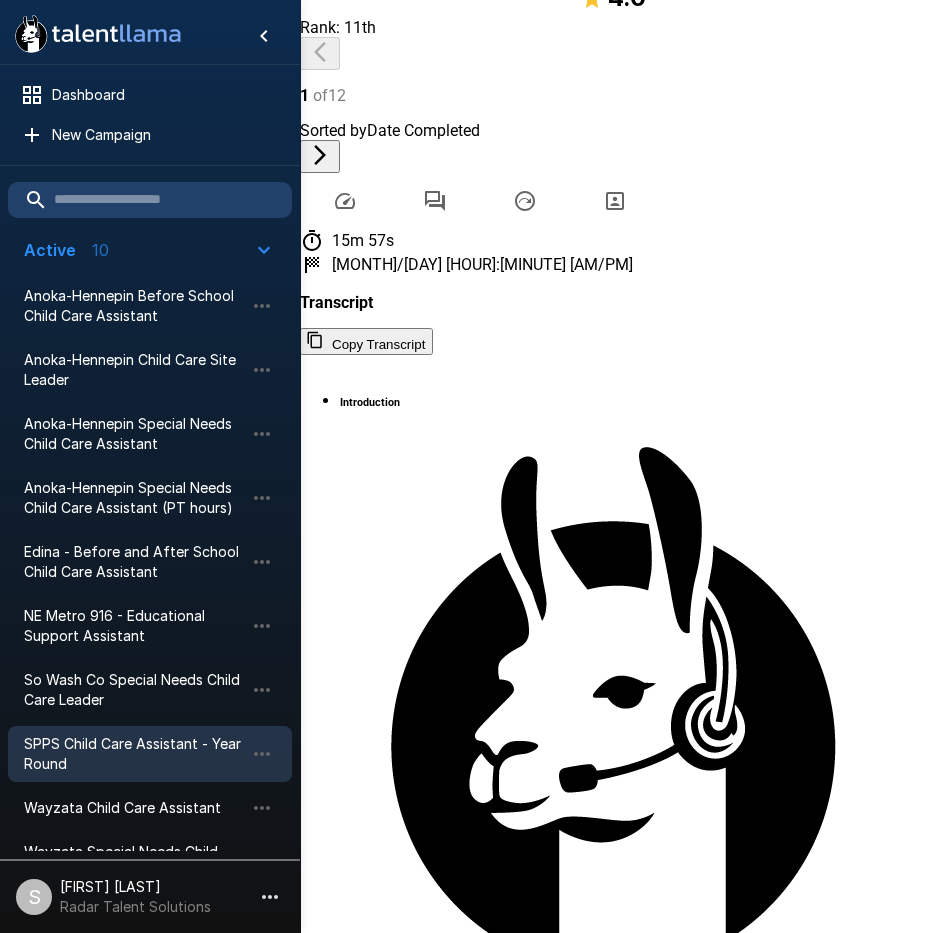 click on "Introduction" at bounding box center (370, 402) 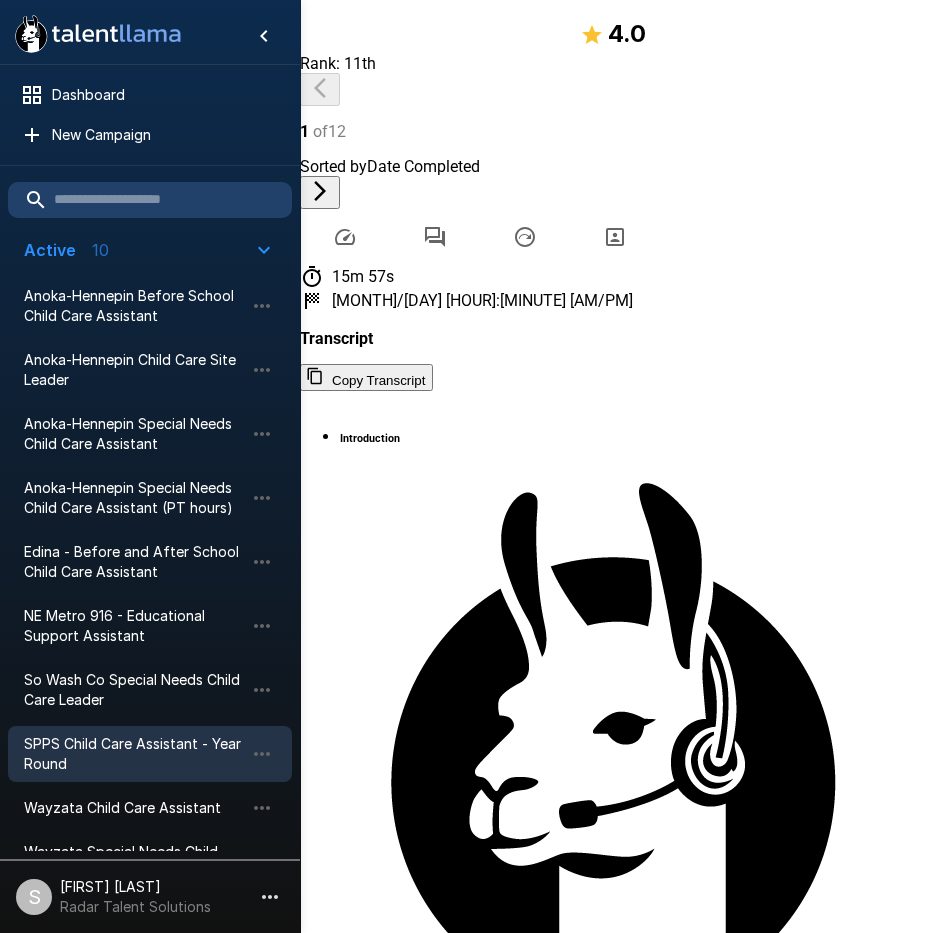 scroll, scrollTop: 0, scrollLeft: 0, axis: both 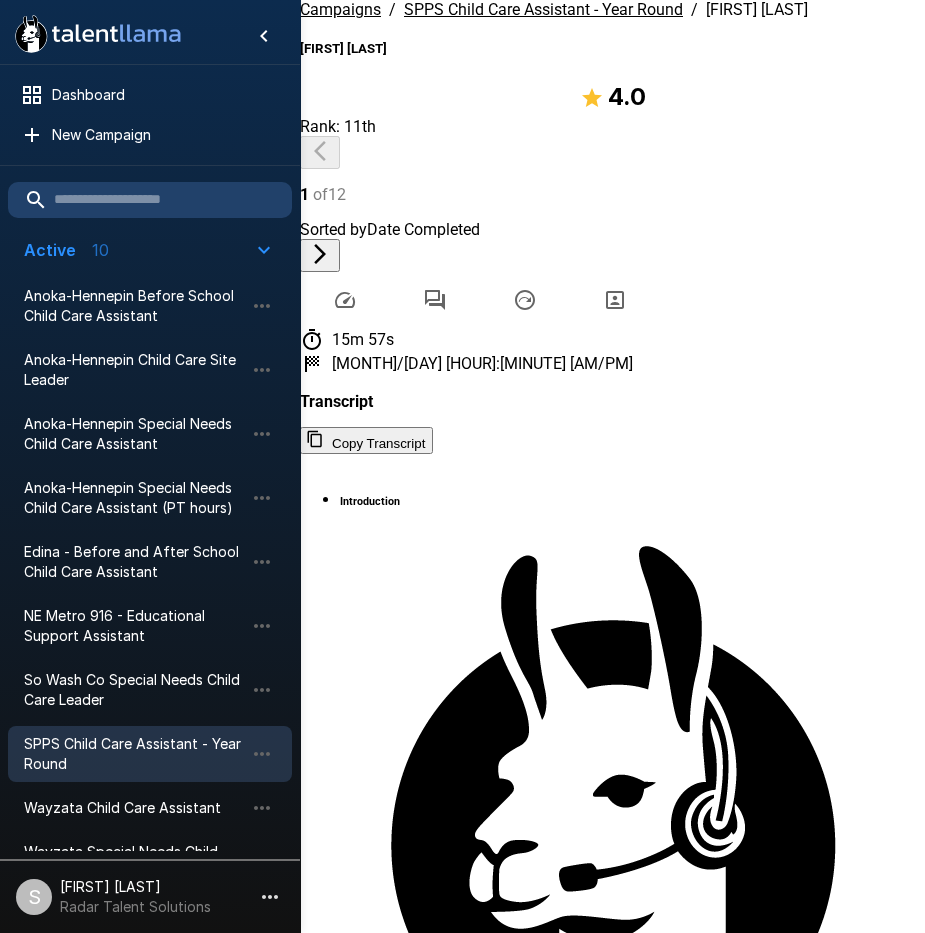 click on "SPPS Child Care Assistant - Year Round" at bounding box center (543, 9) 